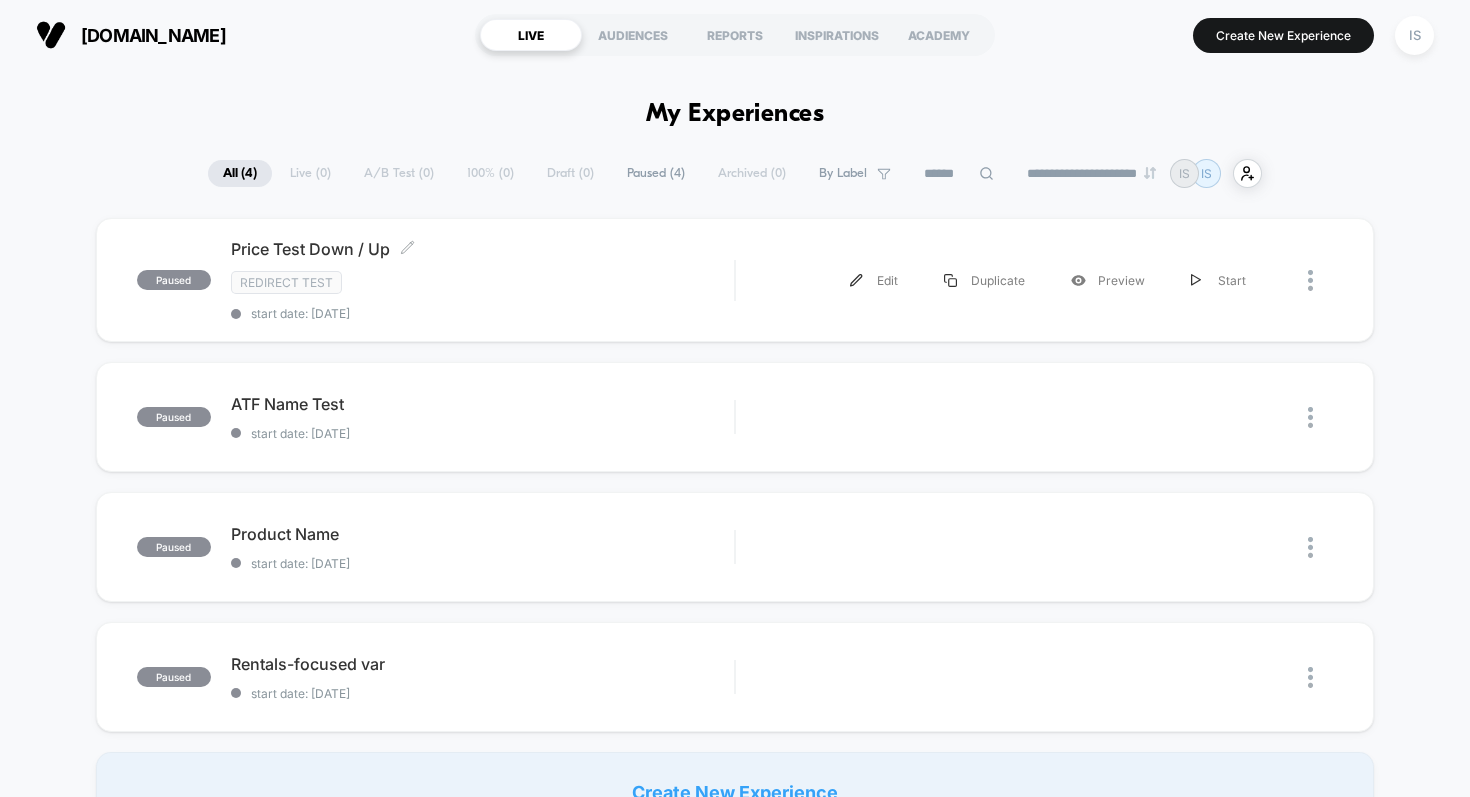 scroll, scrollTop: 0, scrollLeft: 0, axis: both 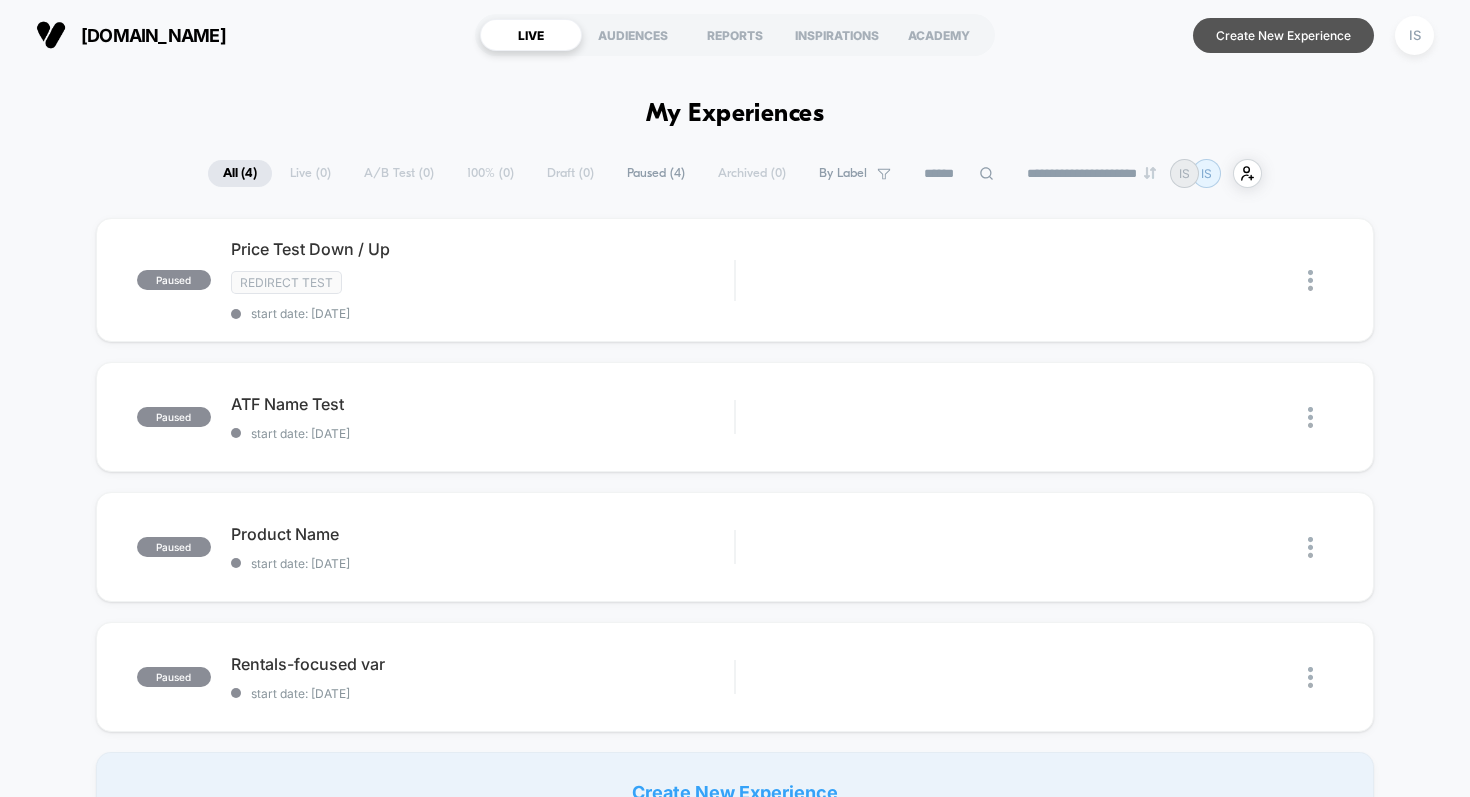 click on "Create New Experience" at bounding box center (1283, 35) 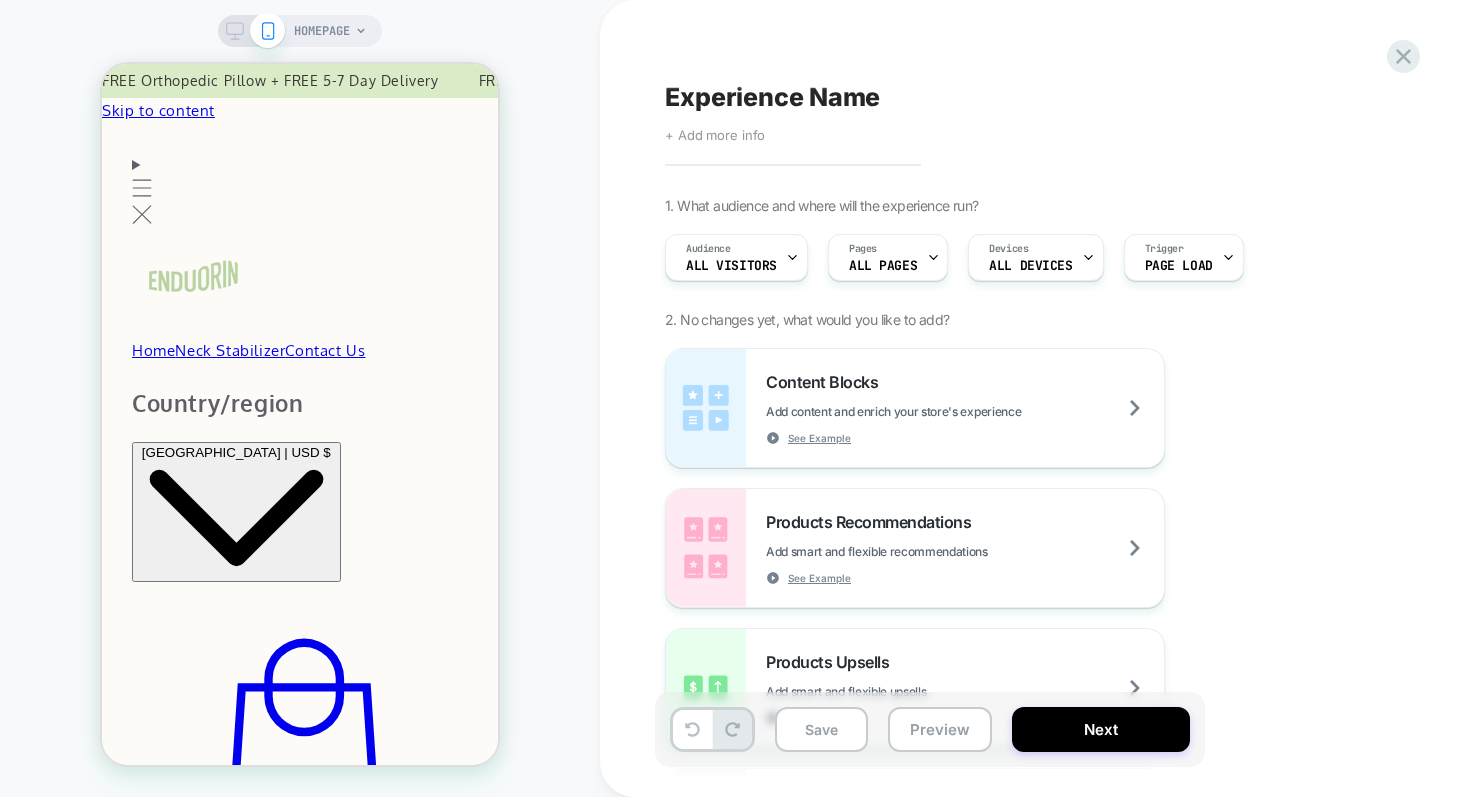 scroll, scrollTop: 0, scrollLeft: 0, axis: both 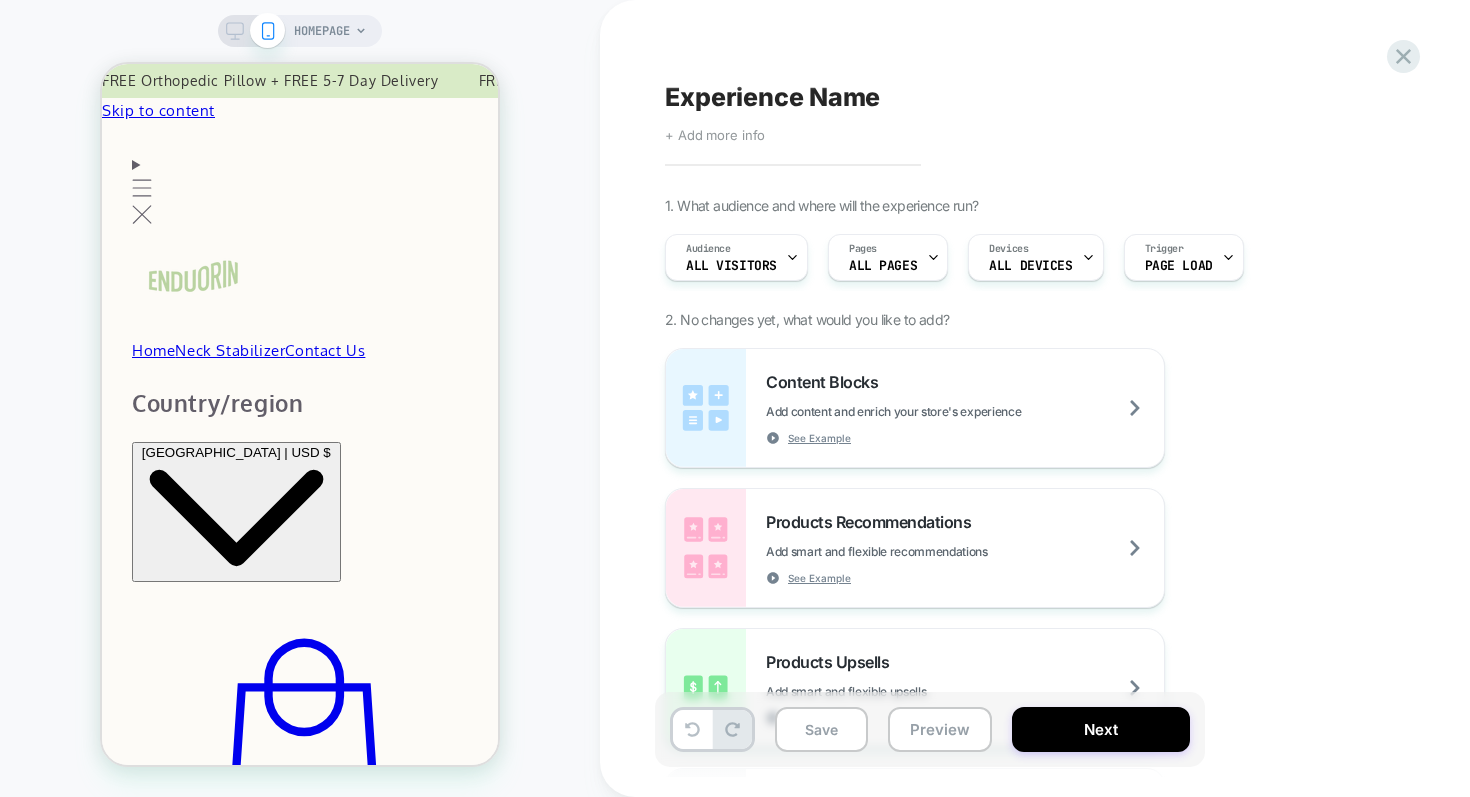 click 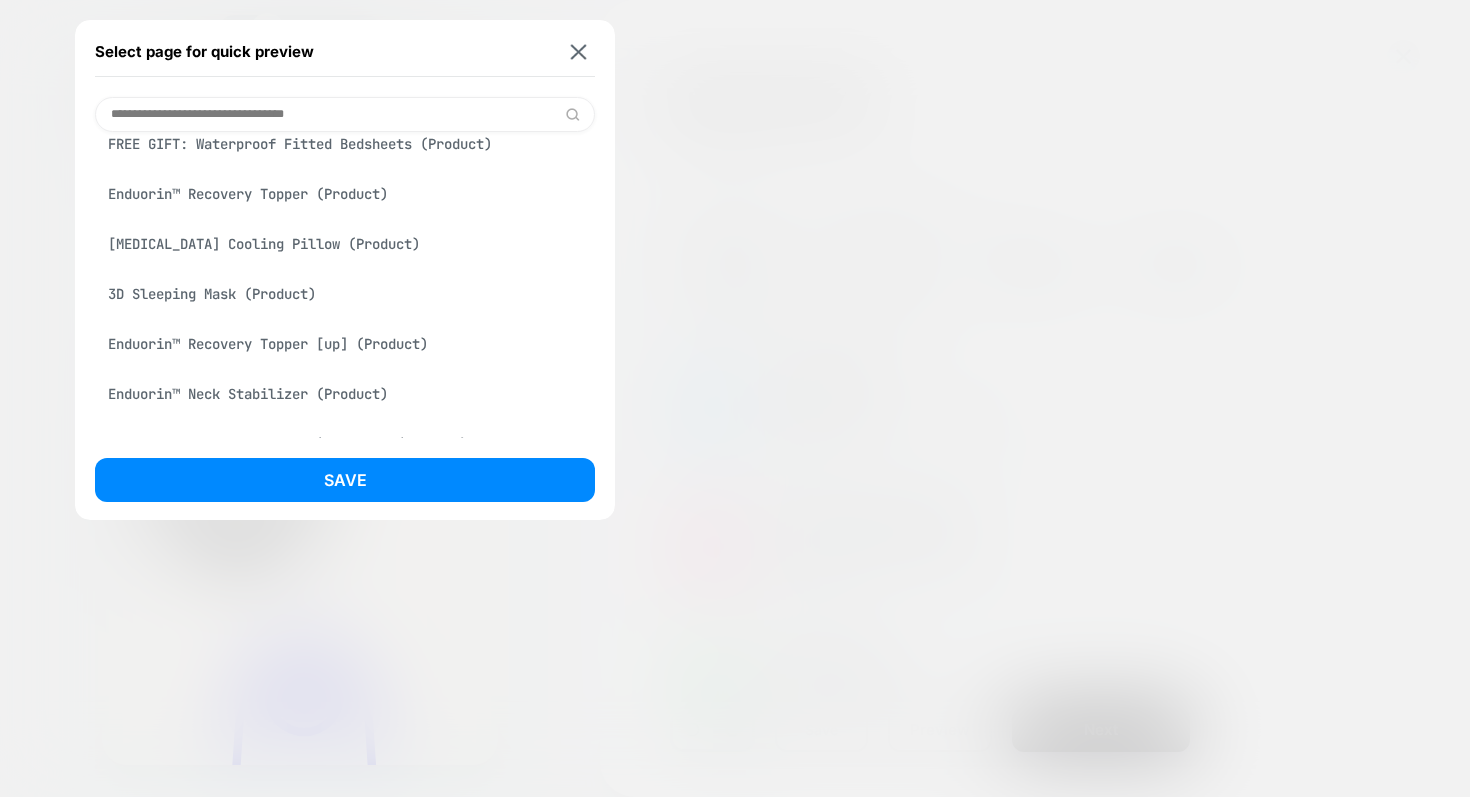 scroll, scrollTop: 257, scrollLeft: 0, axis: vertical 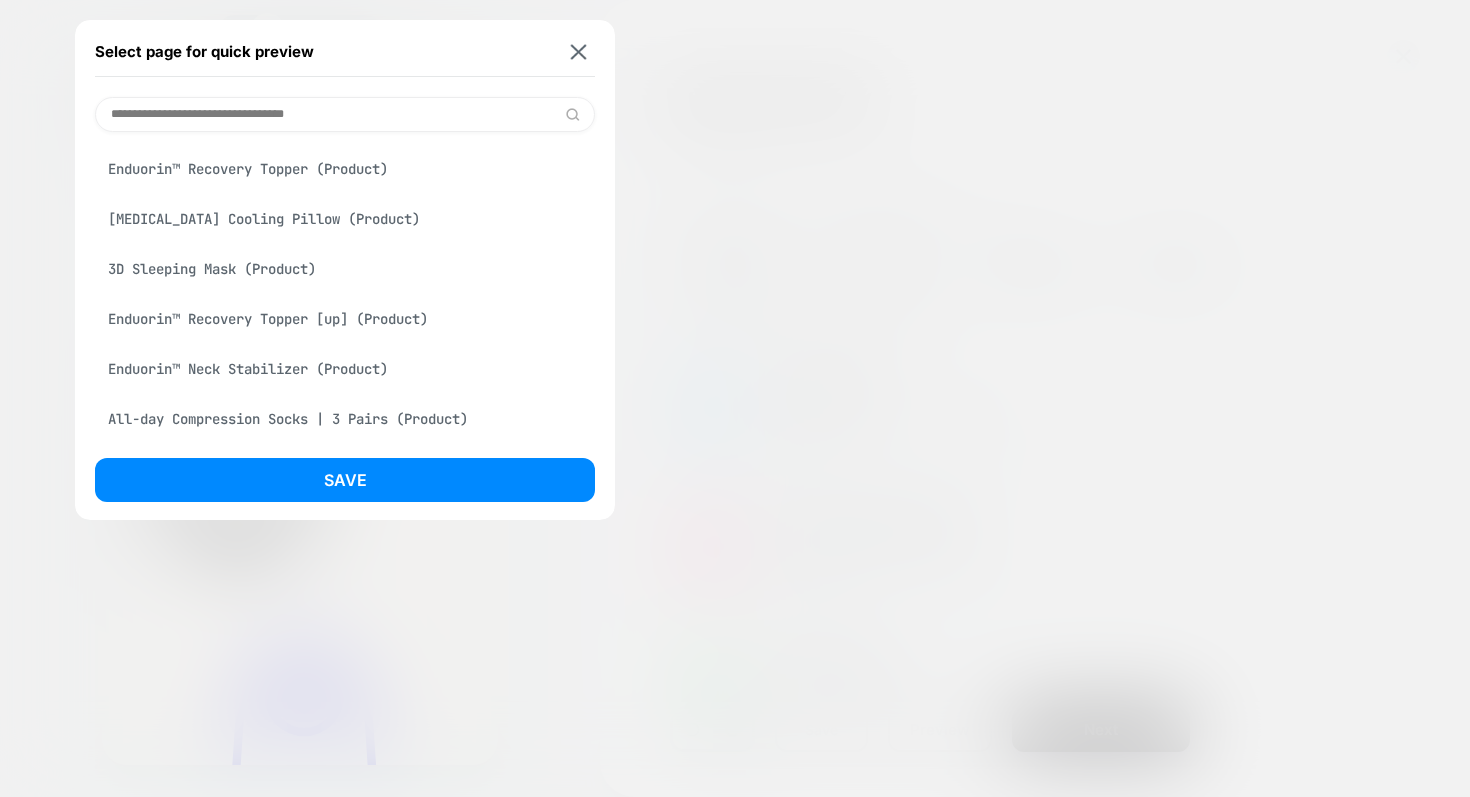 click on "Enduorin™ Neck Stabilizer (Product)" at bounding box center [345, 369] 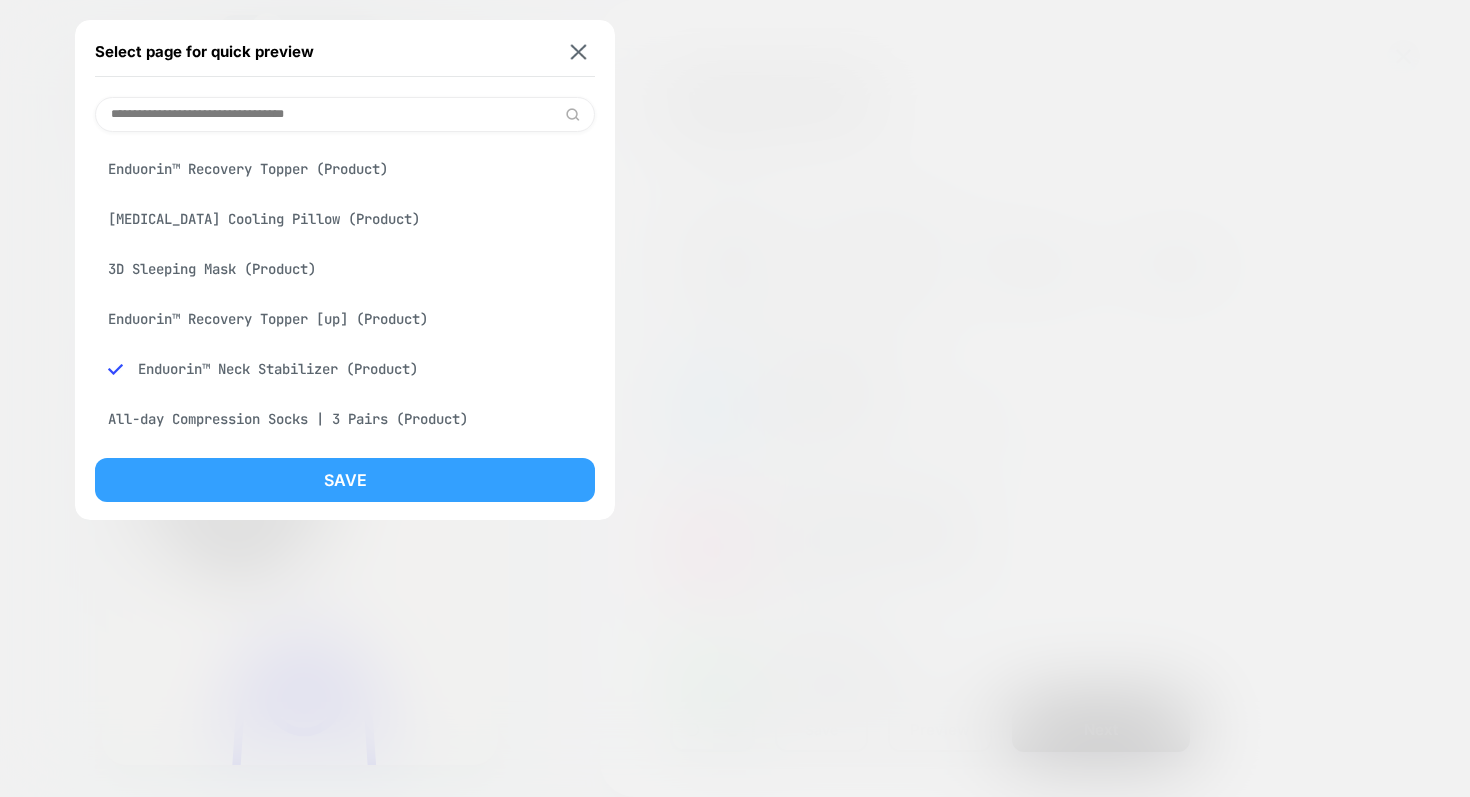 click on "Save" at bounding box center [345, 480] 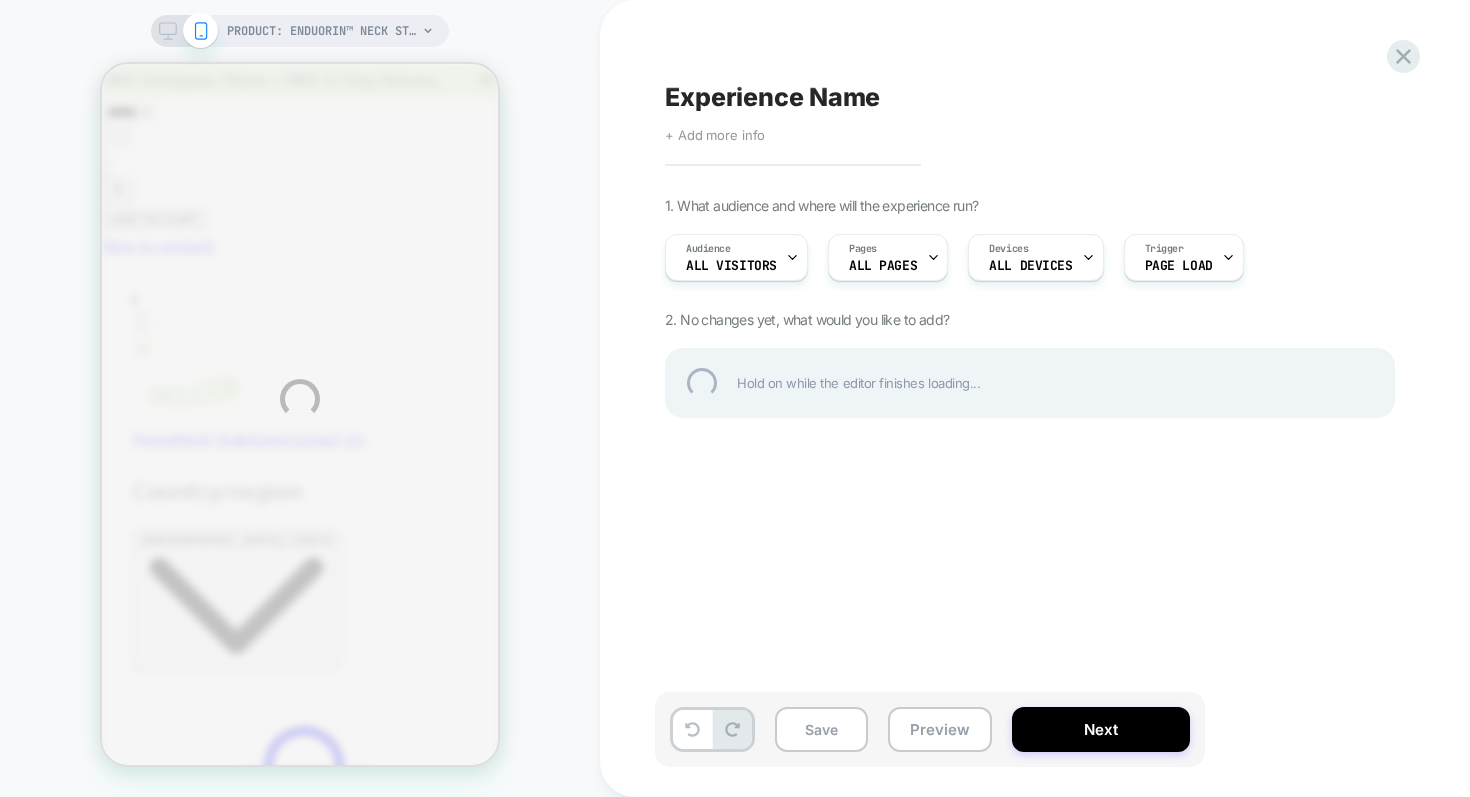 scroll, scrollTop: 0, scrollLeft: 0, axis: both 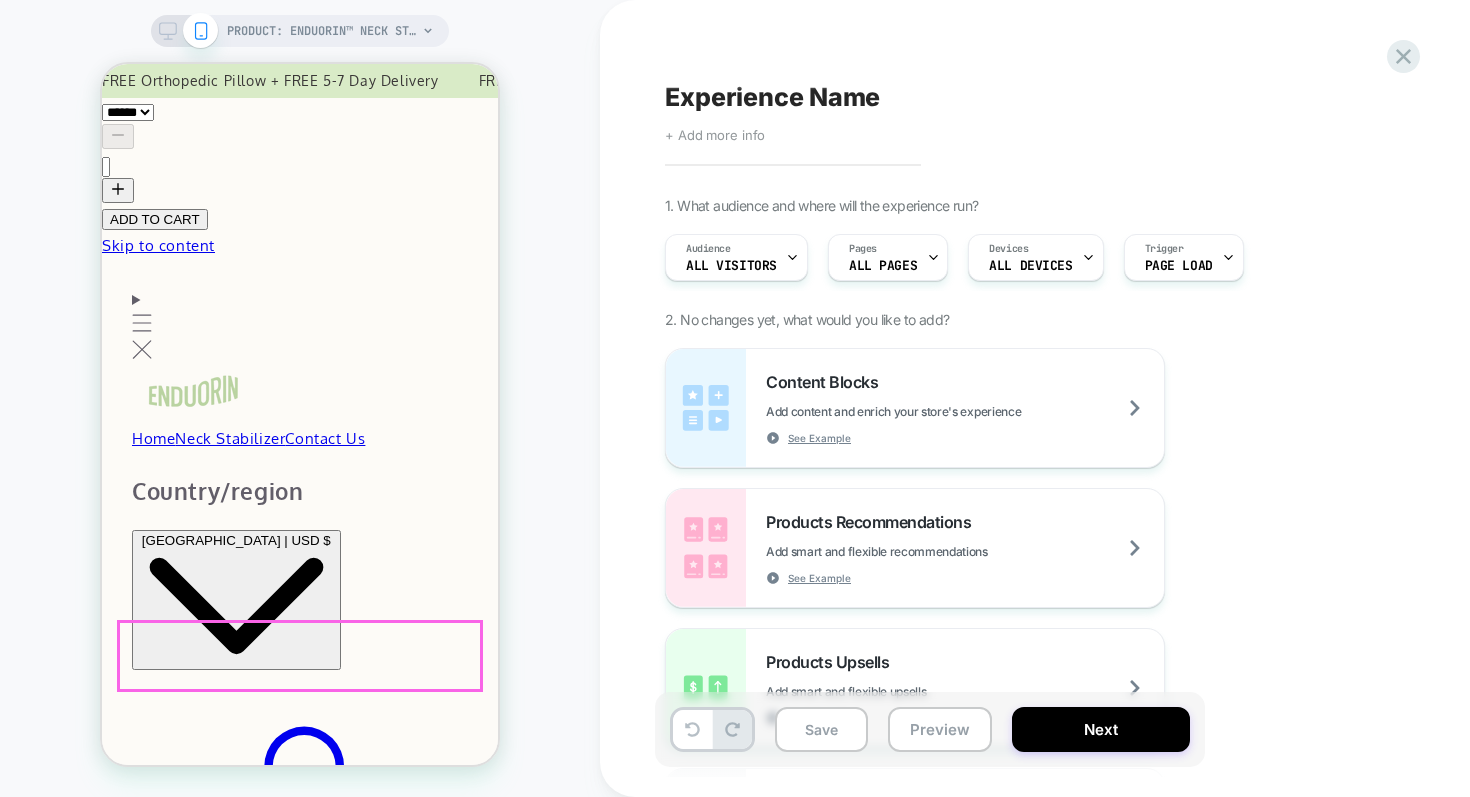 click on "Enduorin™ Neck Stabilizer" at bounding box center (300, 1546) 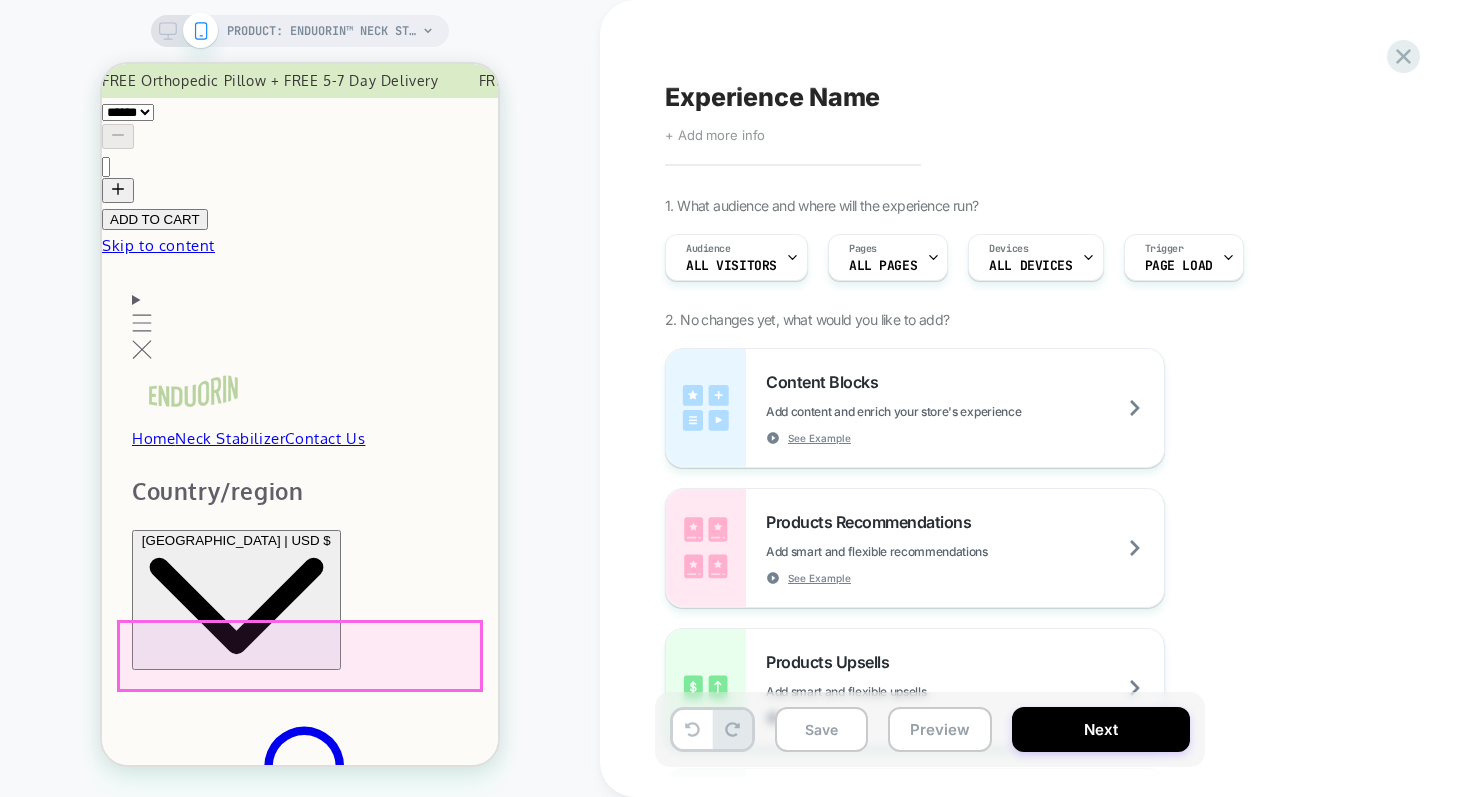 click on "Enduorin™ Neck Stabilizer" at bounding box center (300, 1546) 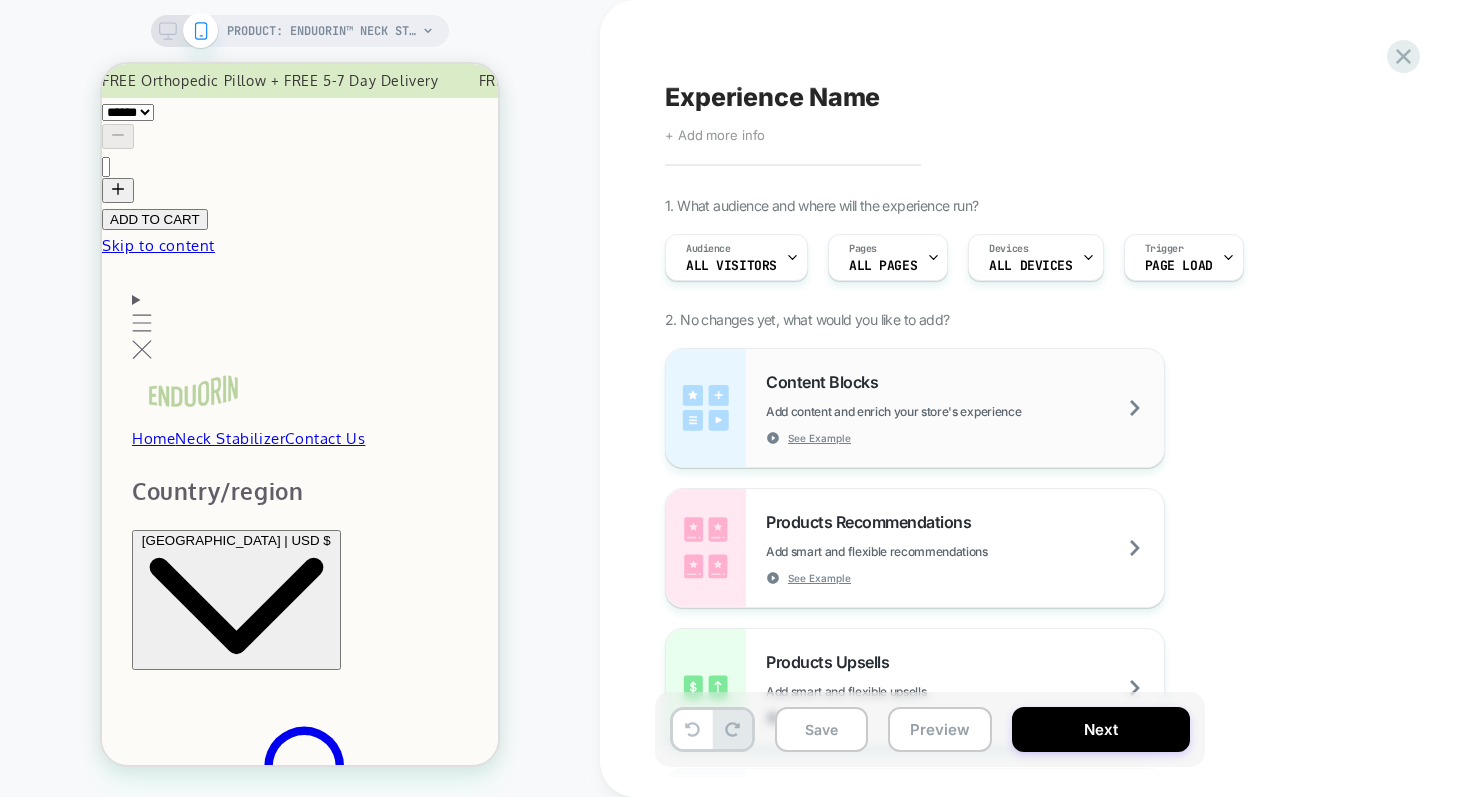 scroll, scrollTop: 25, scrollLeft: 0, axis: vertical 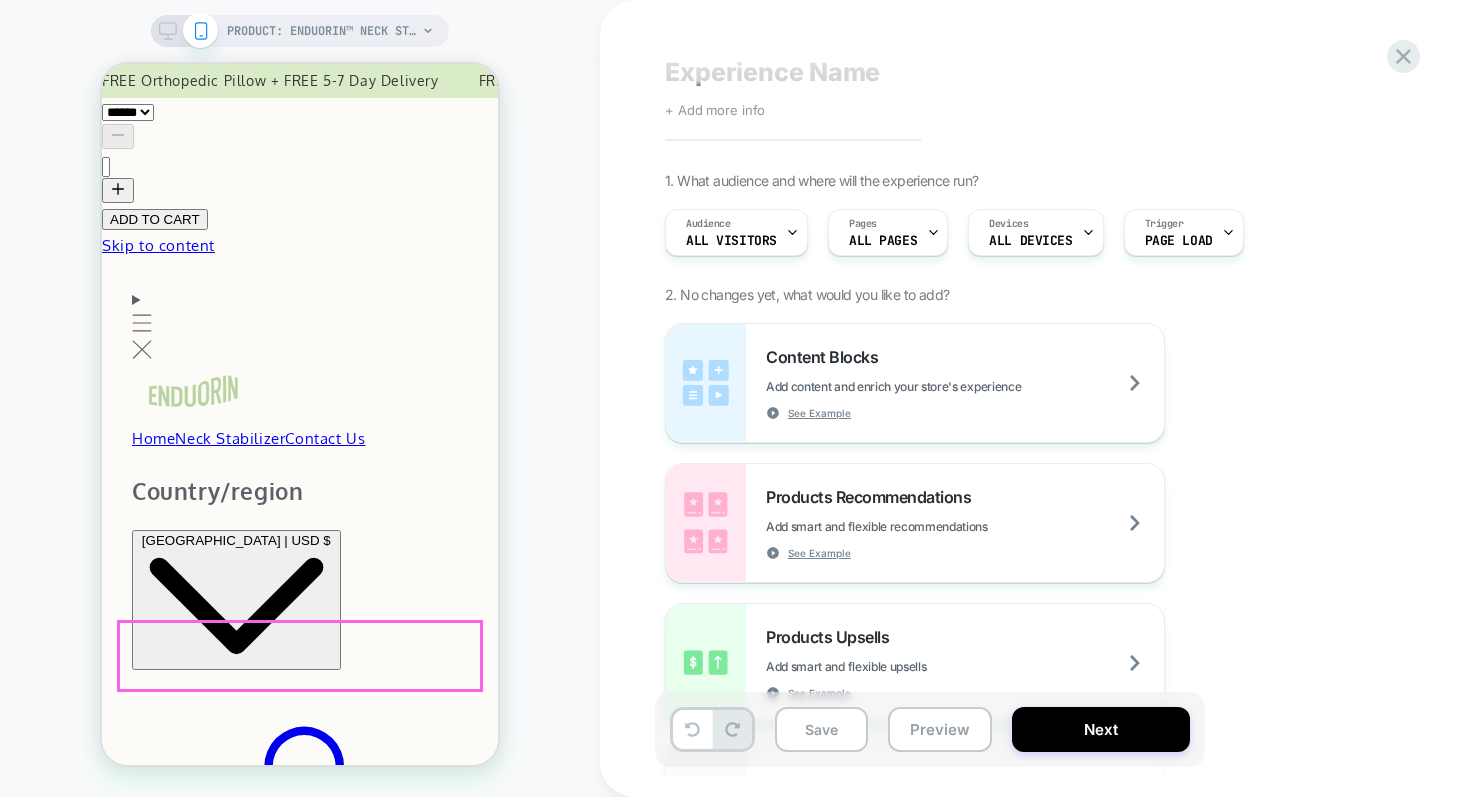 click on "Enduorin™ Neck Stabilizer" at bounding box center [300, 1546] 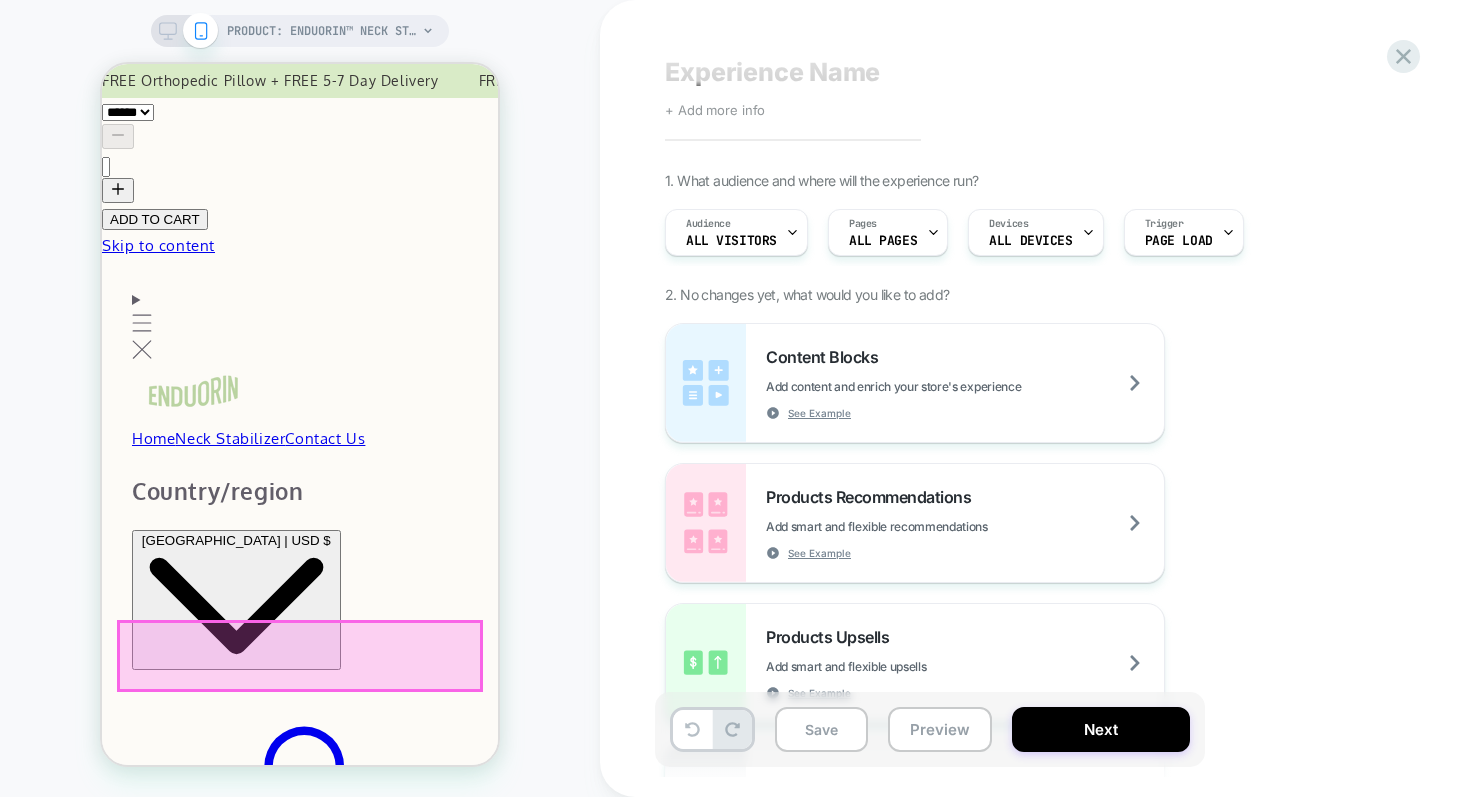 click on "FREE Orthopedic Pillow + FREE 5-7 Day Delivery FREE Orthopedic Pillow + FREE 5-7 Day Delivery FREE Orthopedic Pillow + FREE 5-7 Day Delivery FREE Orthopedic Pillow + FREE 5-7 Day Delivery FREE Orthopedic Pillow + FREE 5-7 Day Delivery FREE Orthopedic Pillow + FREE 5-7 Day Delivery FREE Orthopedic Pillow + FREE 5-7 Day Delivery FREE Orthopedic Pillow + FREE 5-7 Day Delivery FREE Orthopedic Pillow + FREE 5-7 Day Delivery FREE Orthopedic Pillow + FREE 5-7 Day Delivery FREE Orthopedic Pillow + FREE 5-7 Day Delivery FREE Orthopedic Pillow + FREE 5-7 Day Delivery FREE Orthopedic Pillow + FREE 5-7 Day Delivery FREE Orthopedic Pillow + FREE 5-7 Day Delivery FREE Orthopedic Pillow + FREE 5-7 Day Delivery FREE Orthopedic Pillow + FREE 5-7 Day Delivery FREE Orthopedic Pillow + FREE 5-7 Day Delivery FREE Orthopedic Pillow + FREE 5-7 Day Delivery FREE Orthopedic Pillow + FREE 5-7 Day Delivery FREE Orthopedic Pillow + FREE 5-7 Day Delivery â–¡" at bounding box center [300, 22969] 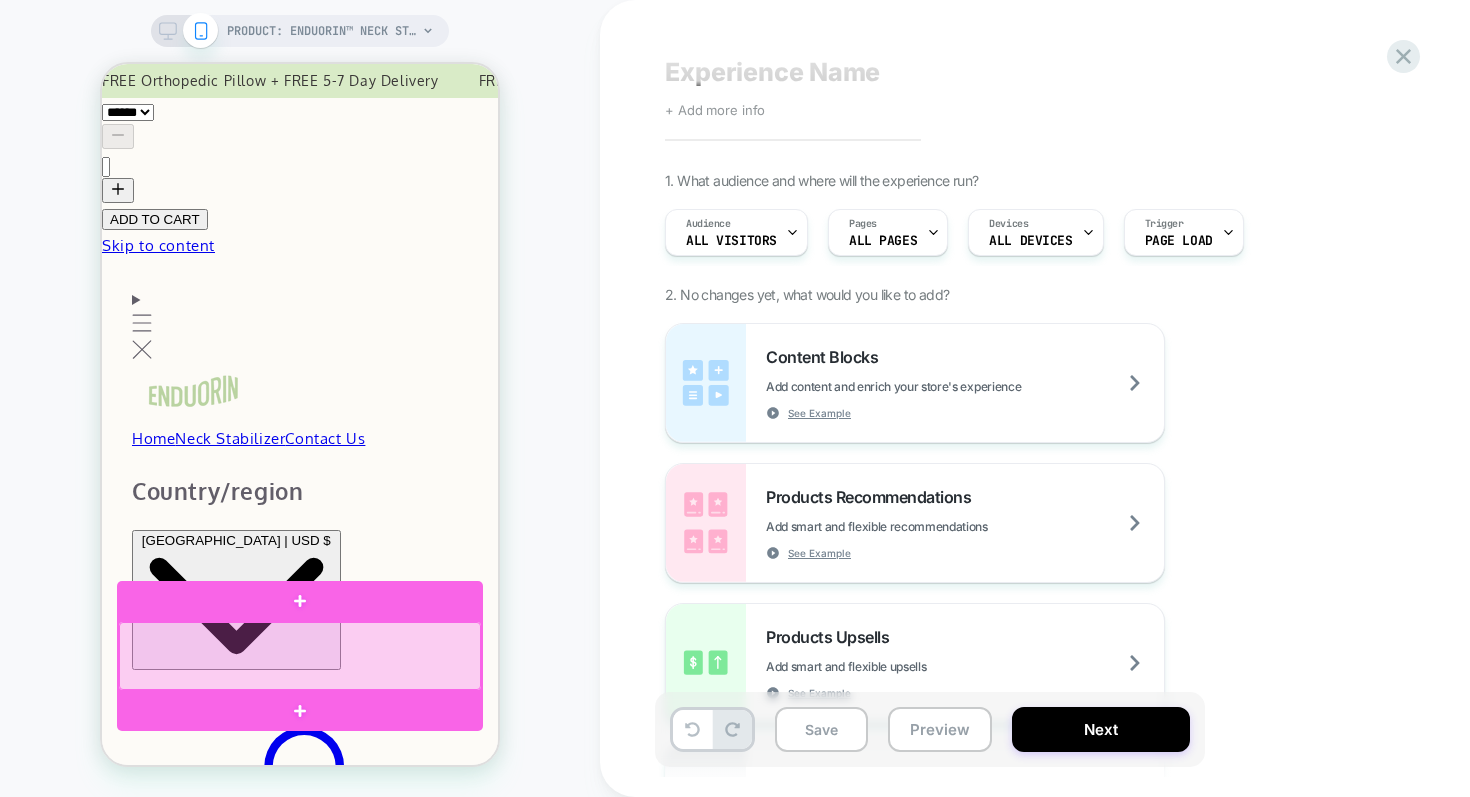 click at bounding box center [300, 656] 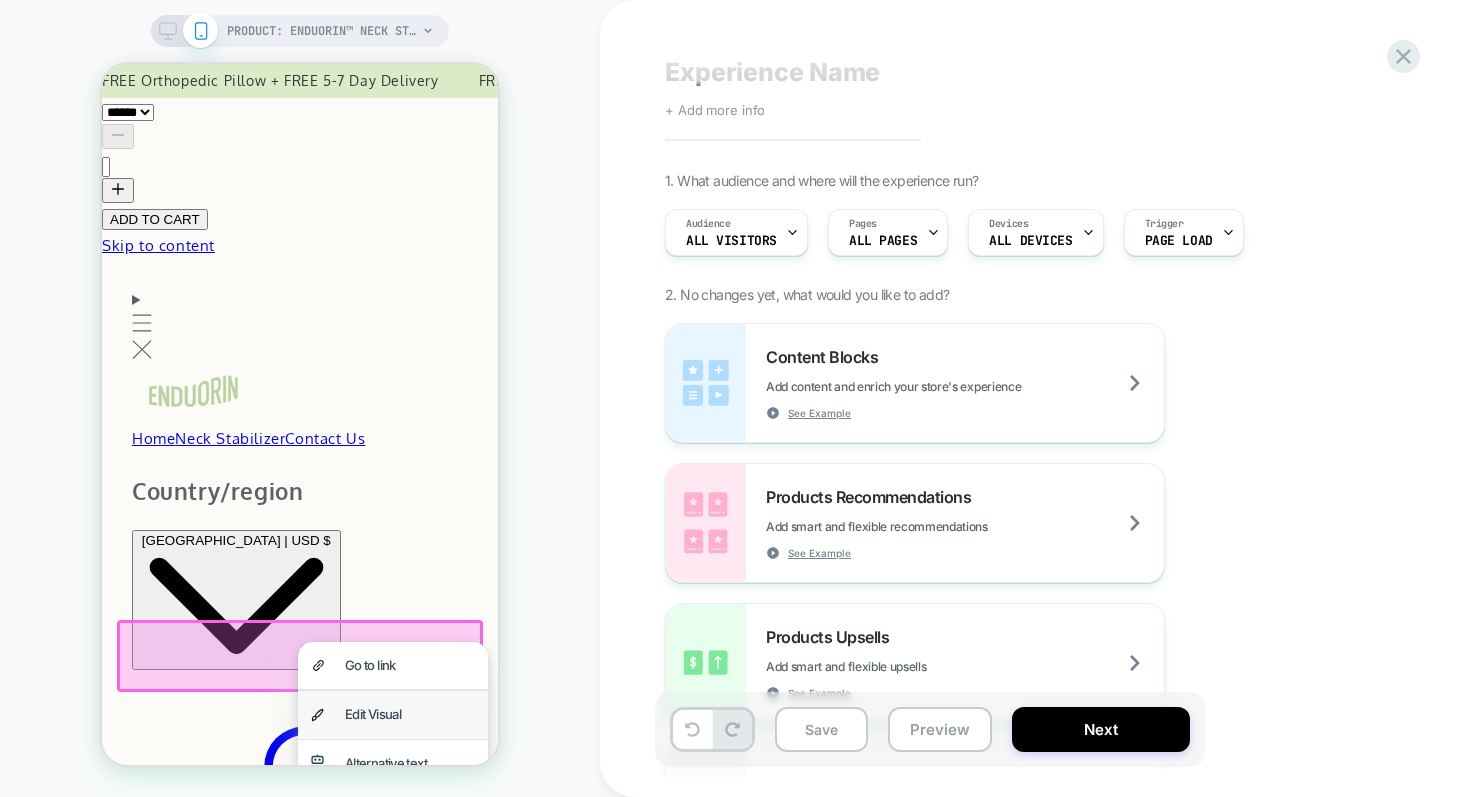 click on "Edit Visual" at bounding box center [393, 714] 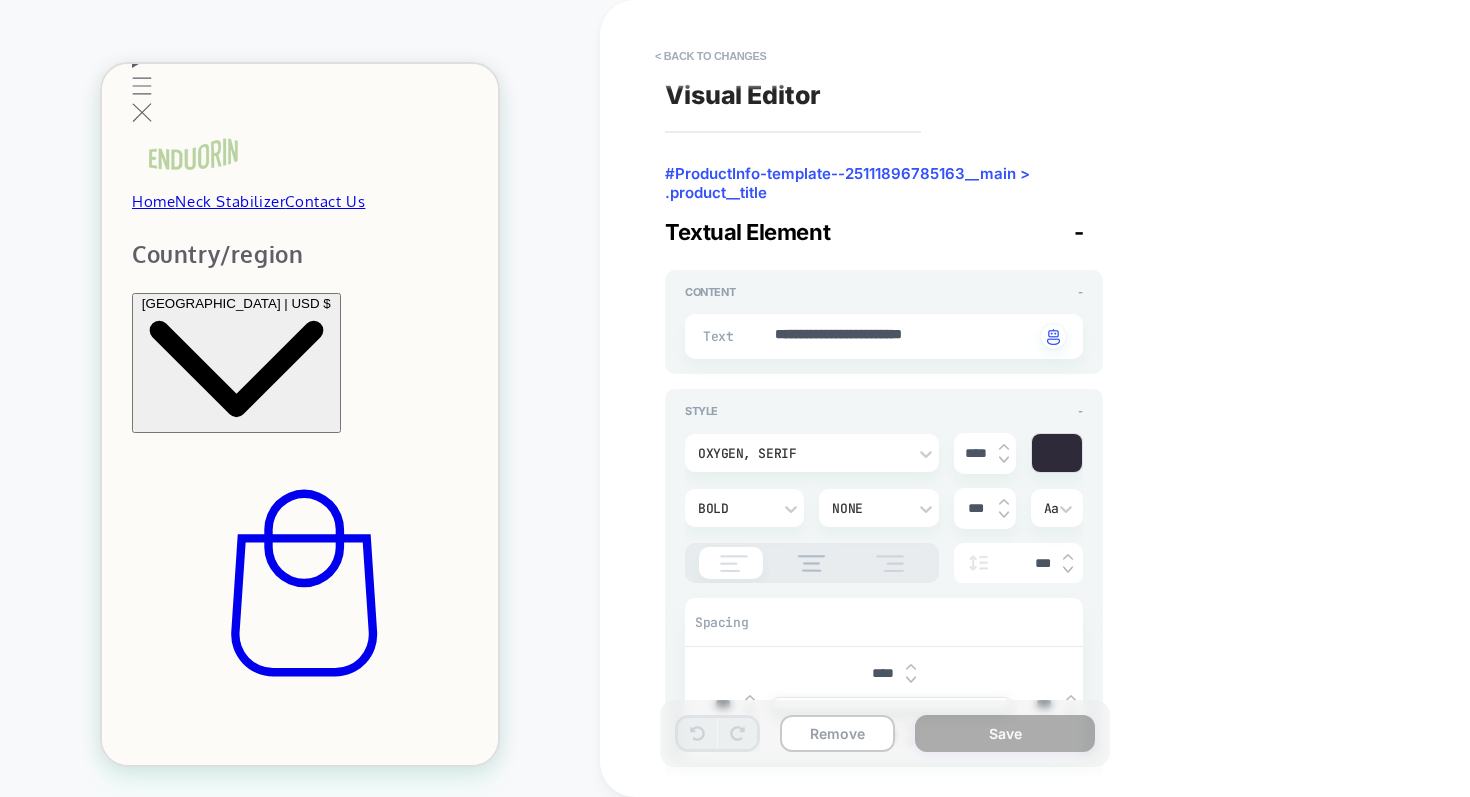 scroll, scrollTop: 241, scrollLeft: 0, axis: vertical 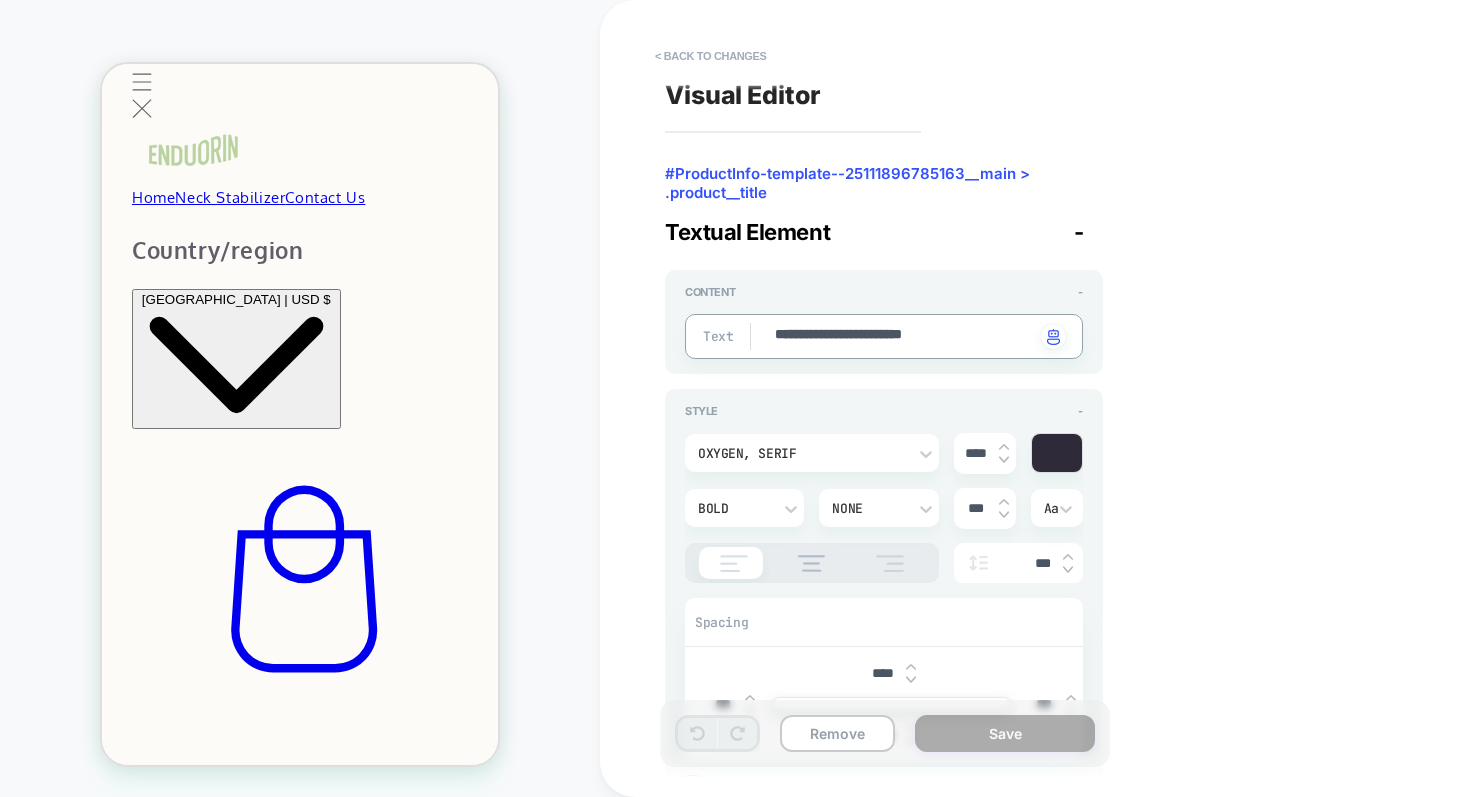 click on "**********" at bounding box center (904, 336) 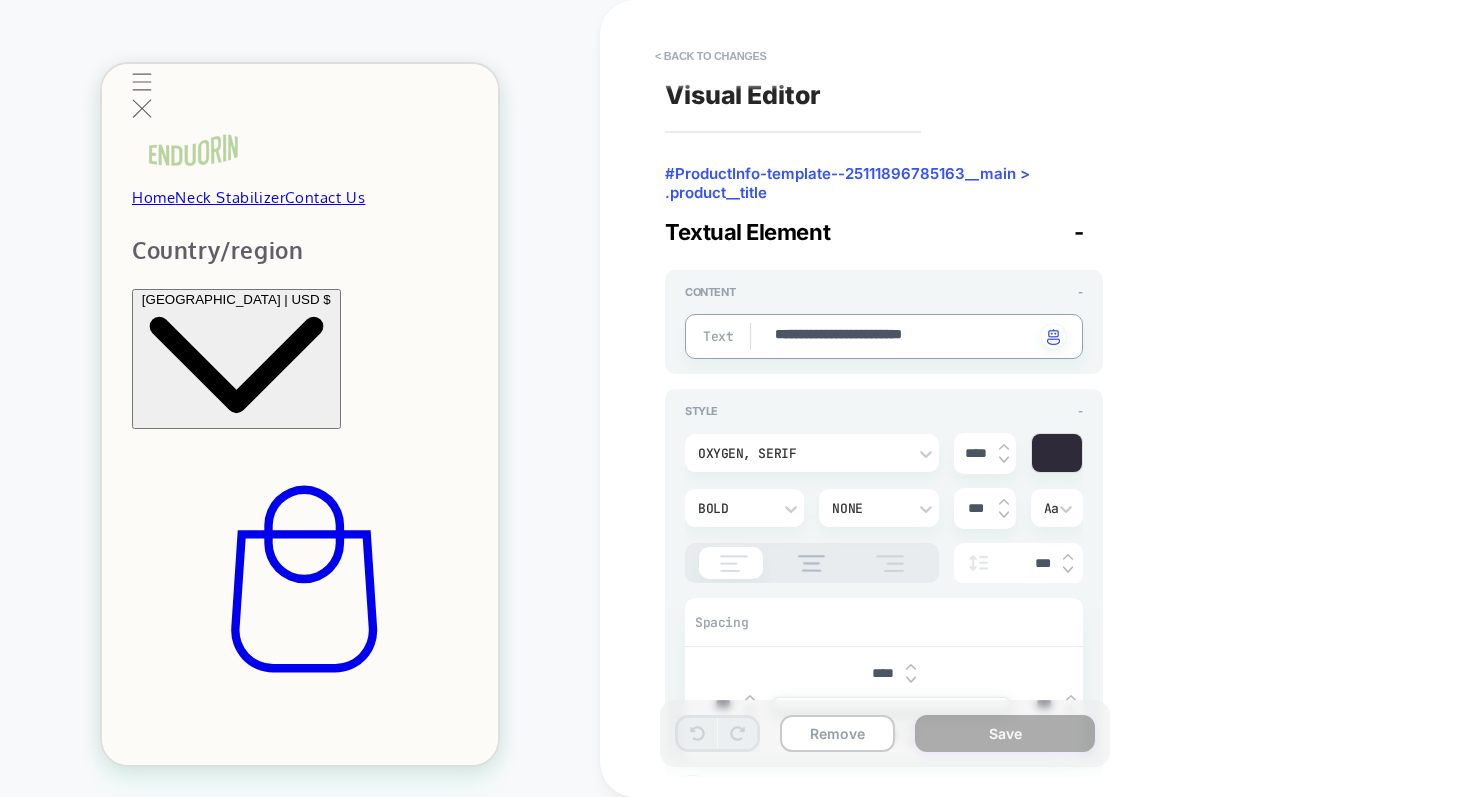 type on "*" 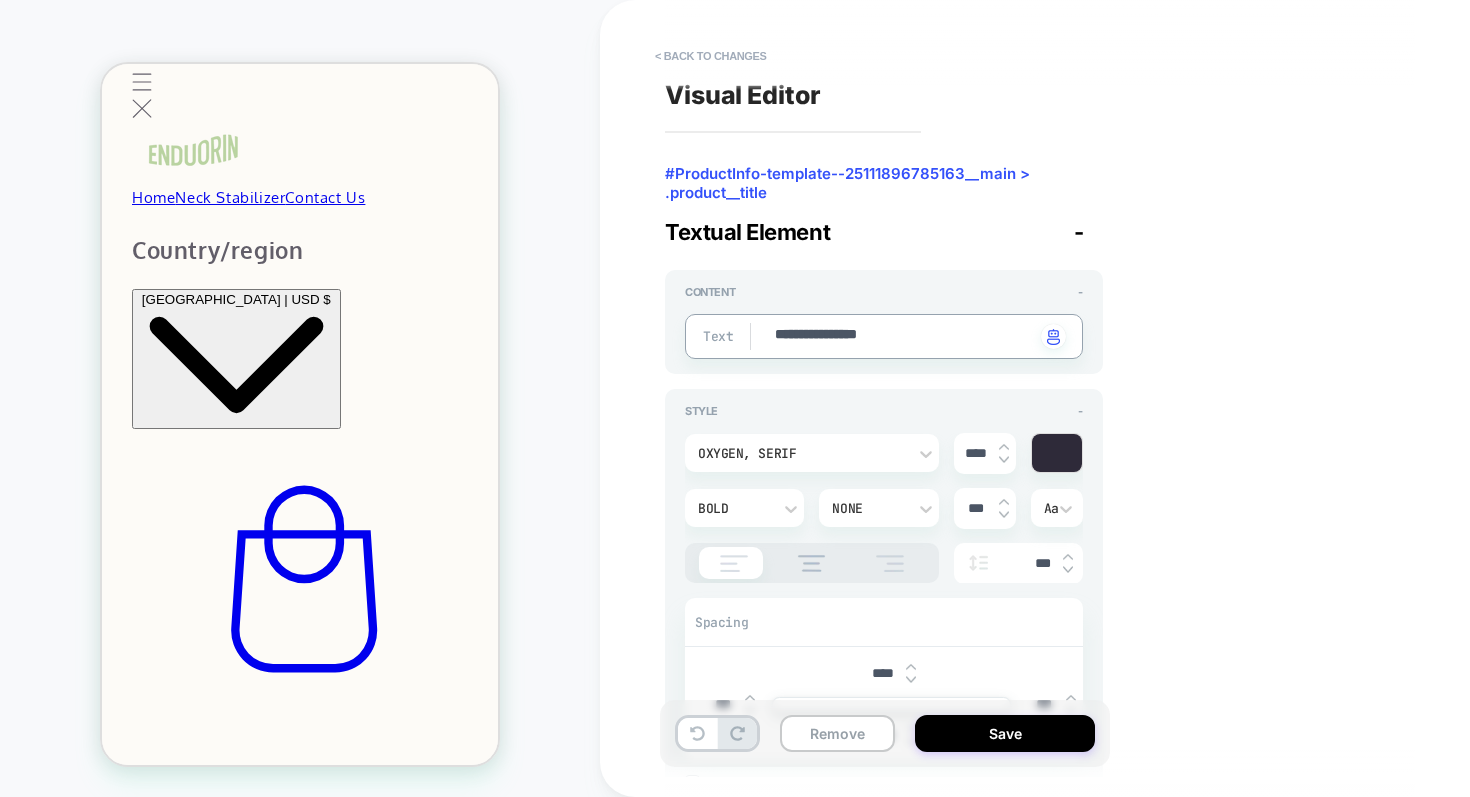 type on "*" 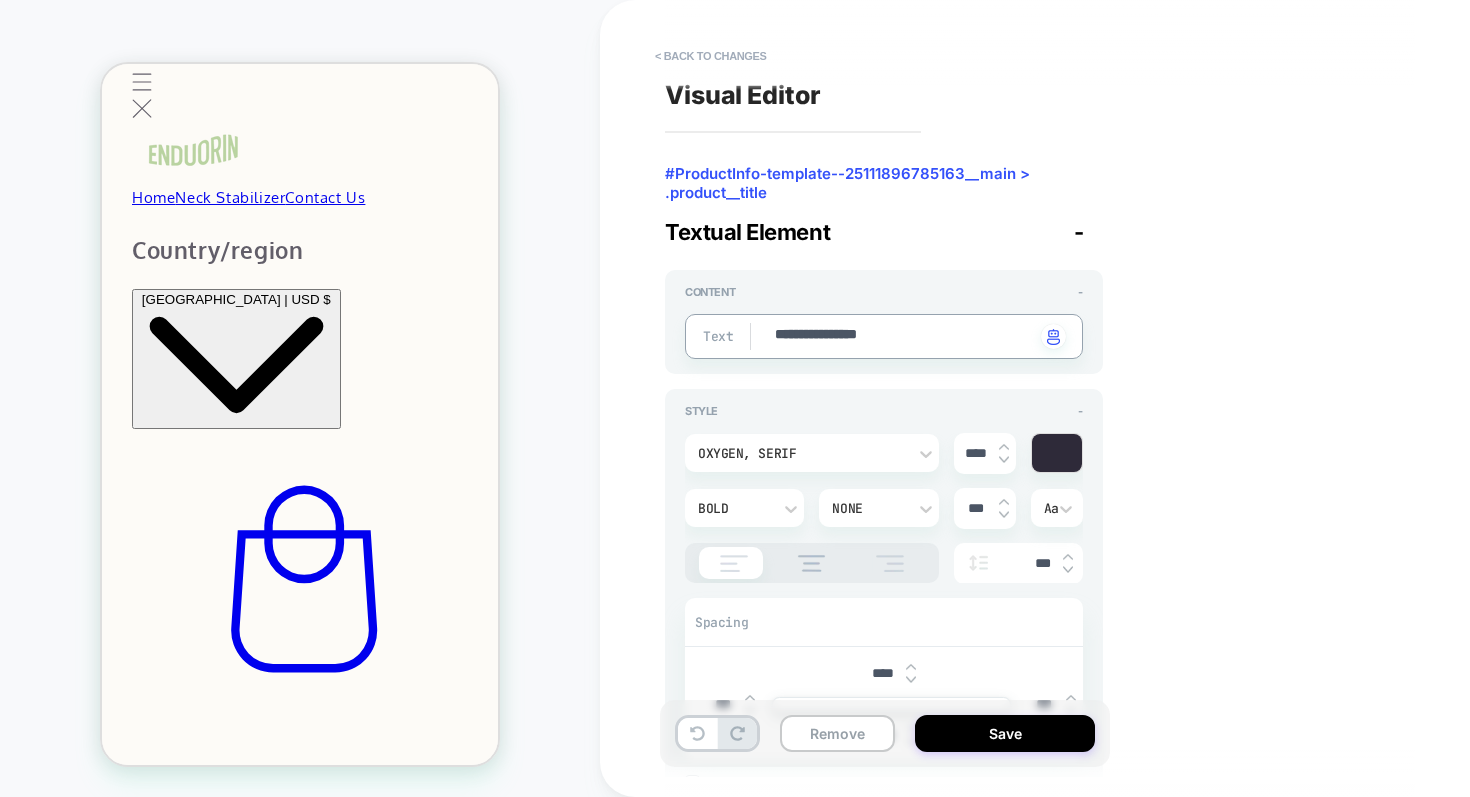 type on "**********" 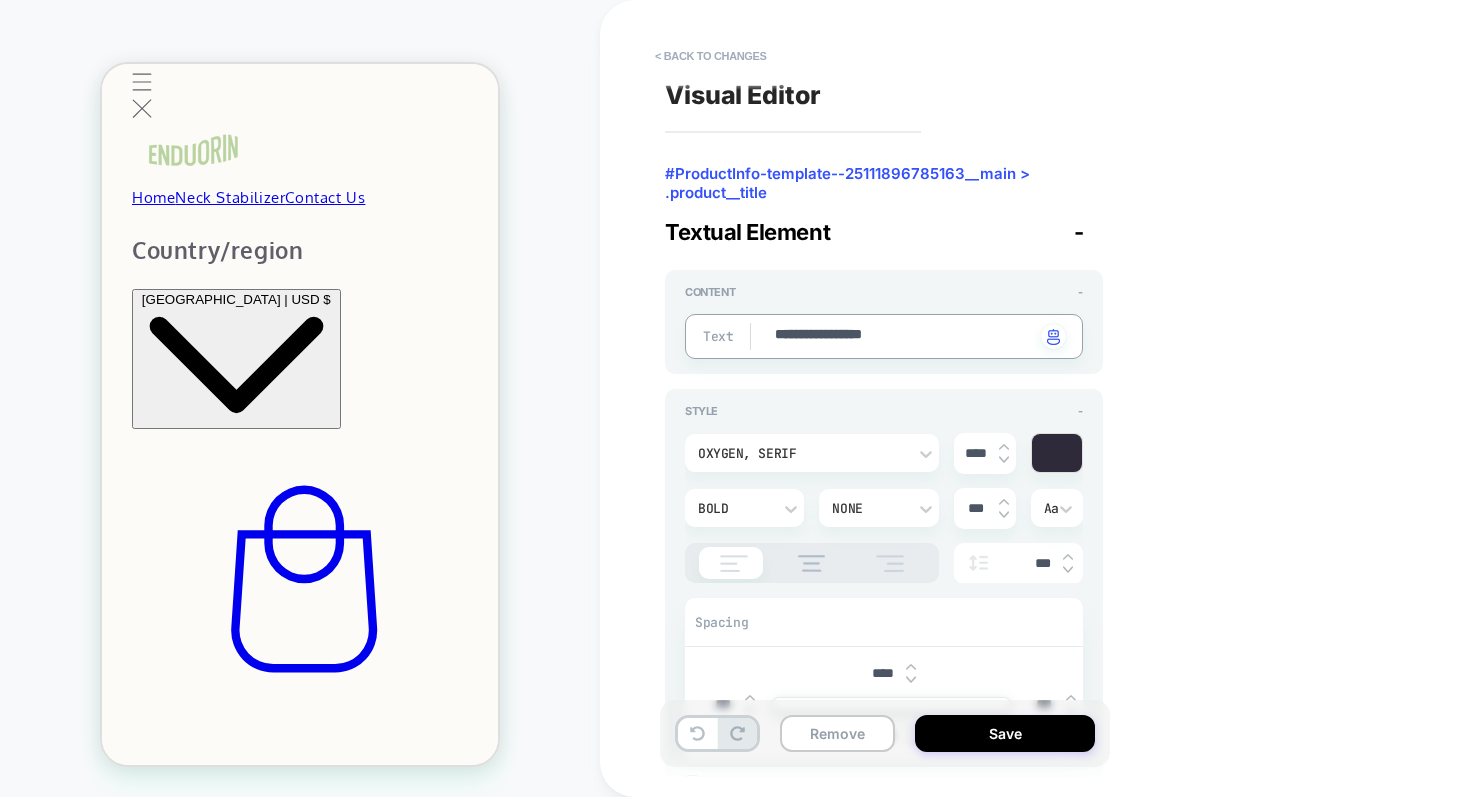 type on "*" 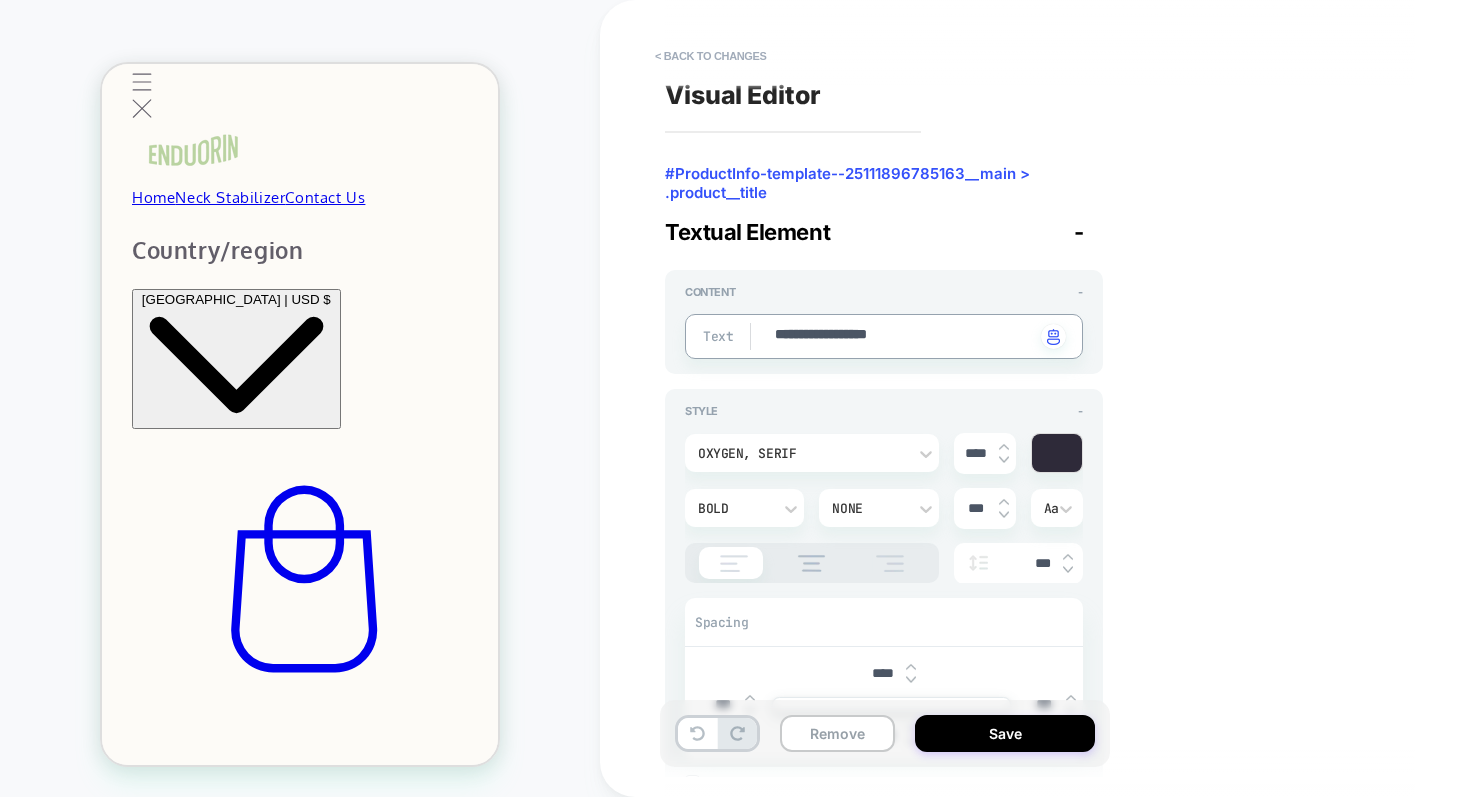 type on "*" 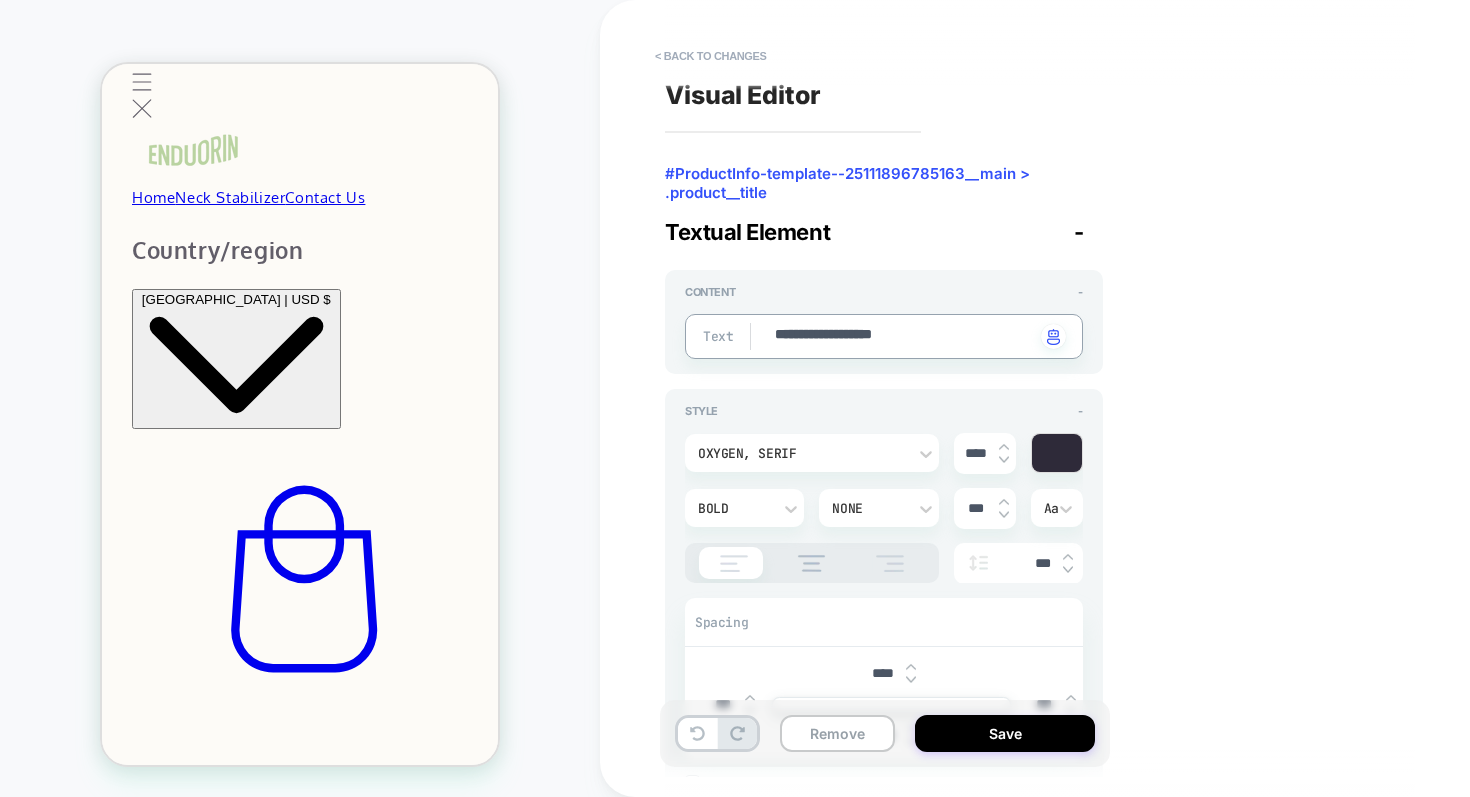 type on "*" 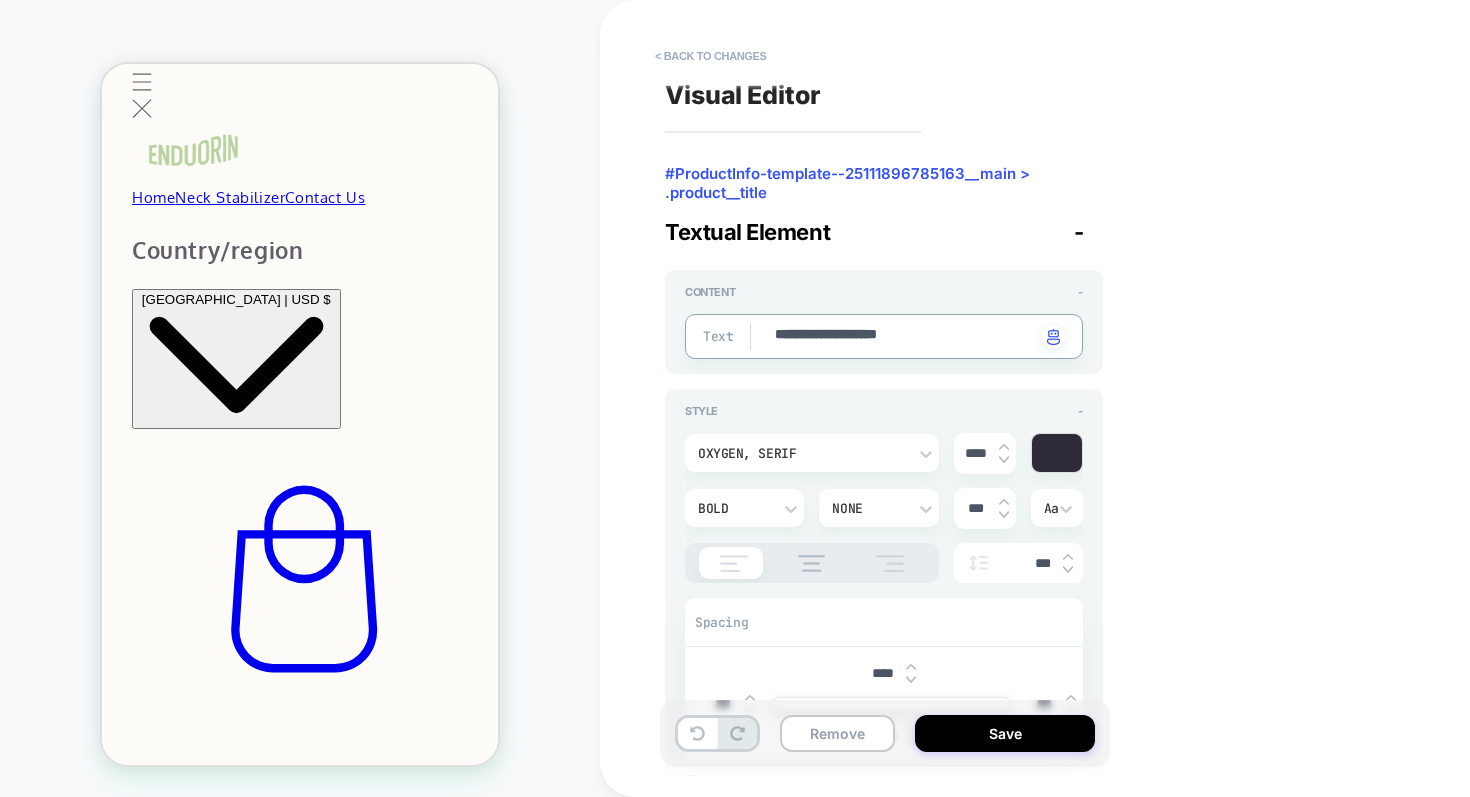 type on "*" 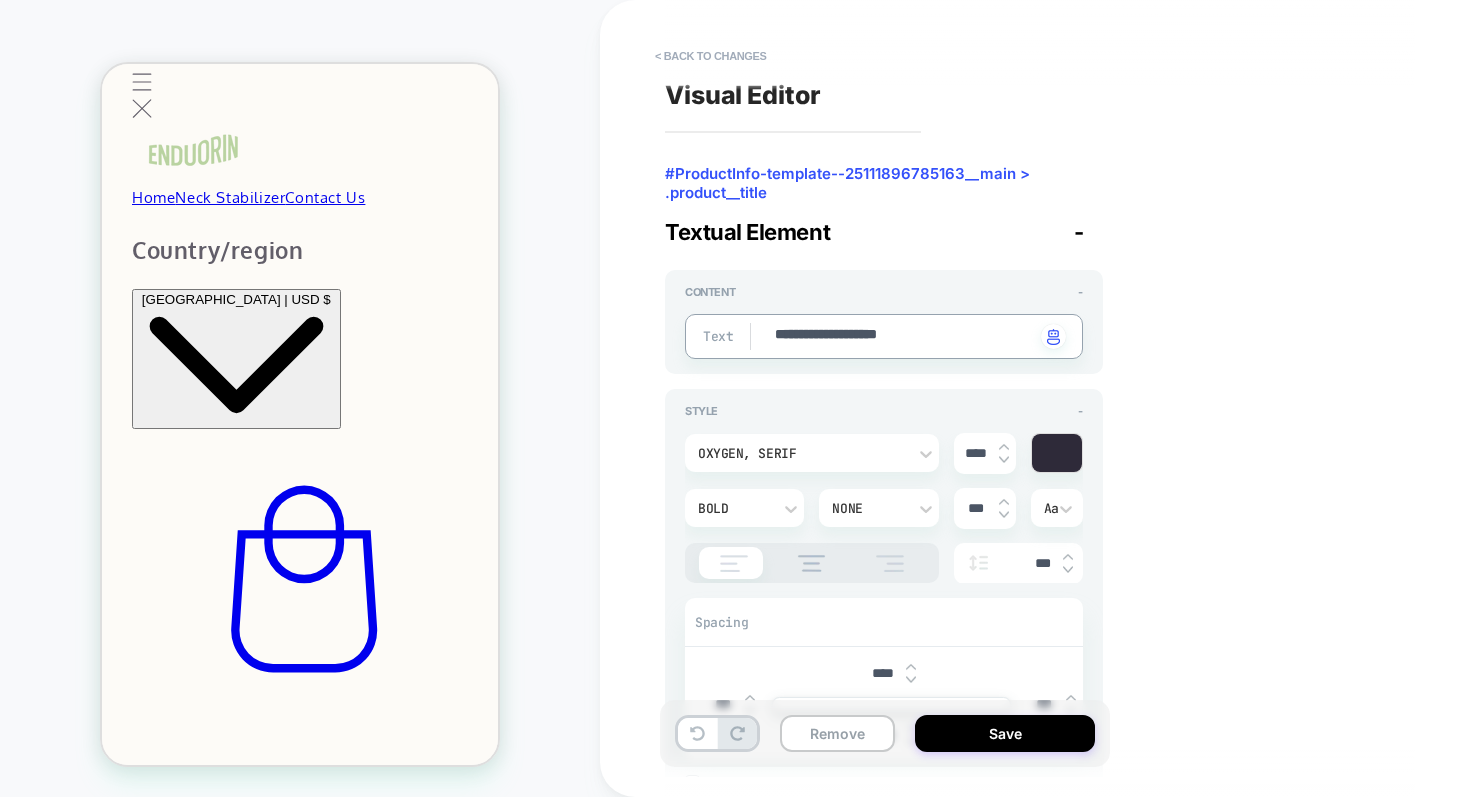click on "**********" at bounding box center (904, 336) 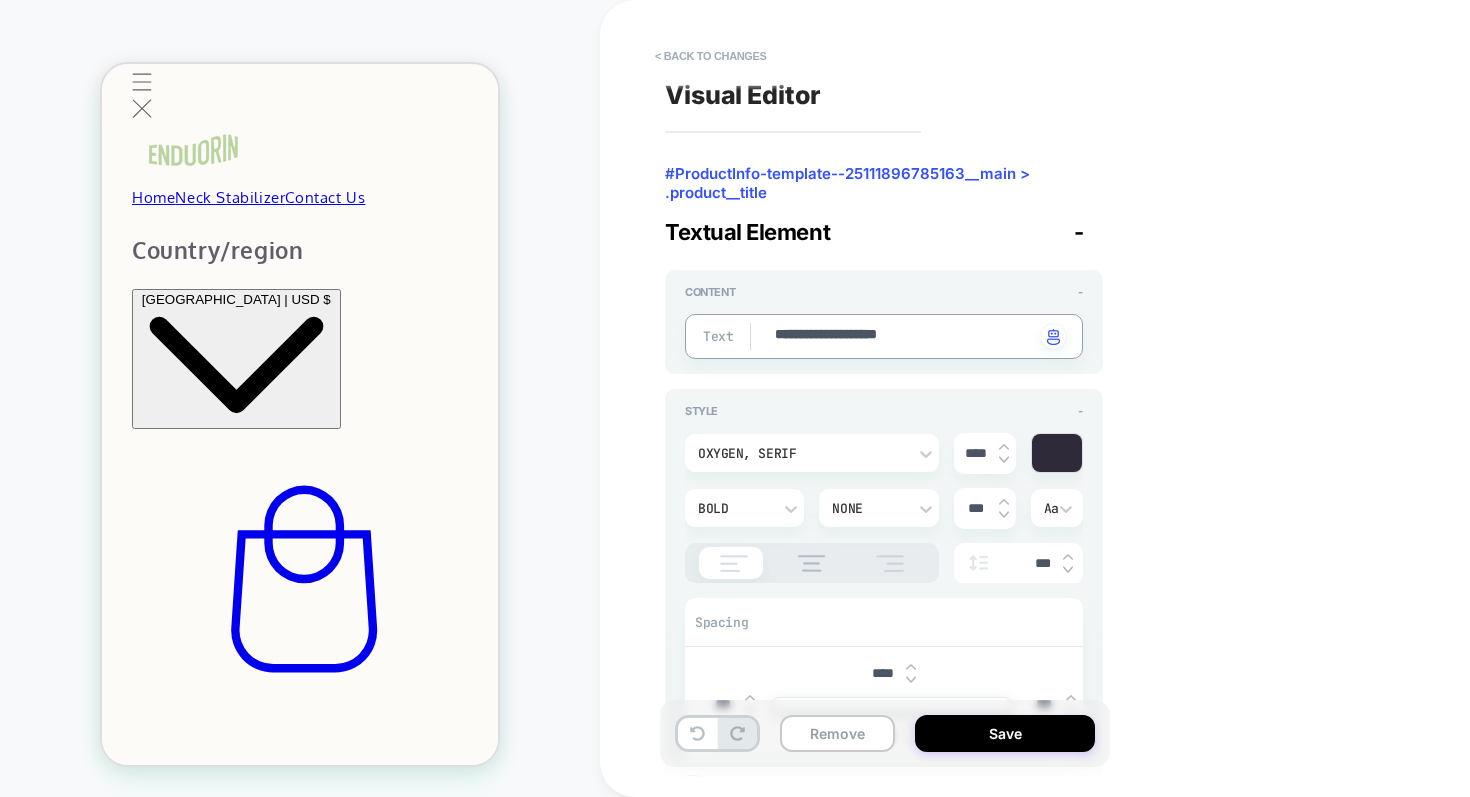 click on "**********" at bounding box center (904, 336) 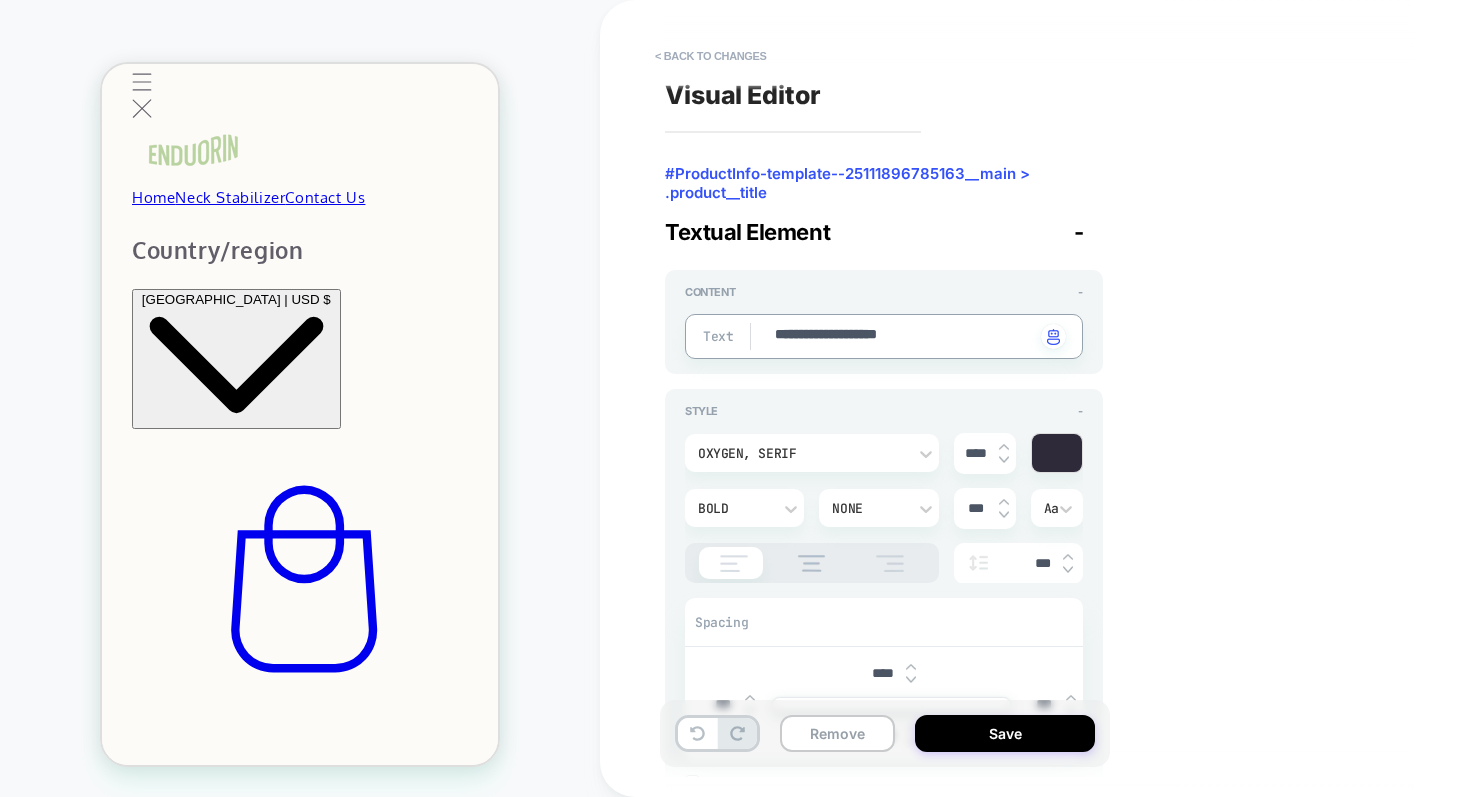 type on "**********" 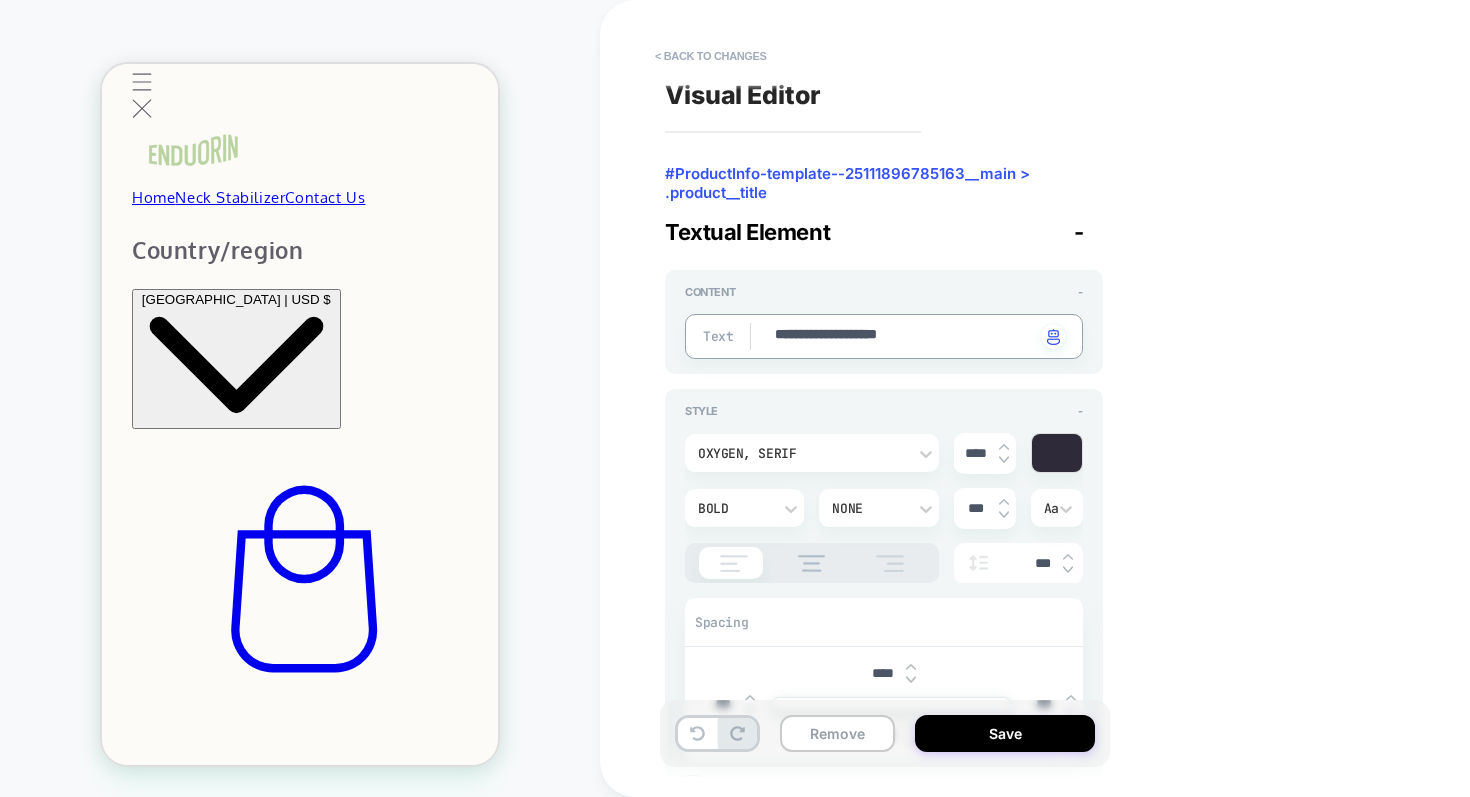 click on "**********" at bounding box center [1030, 398] 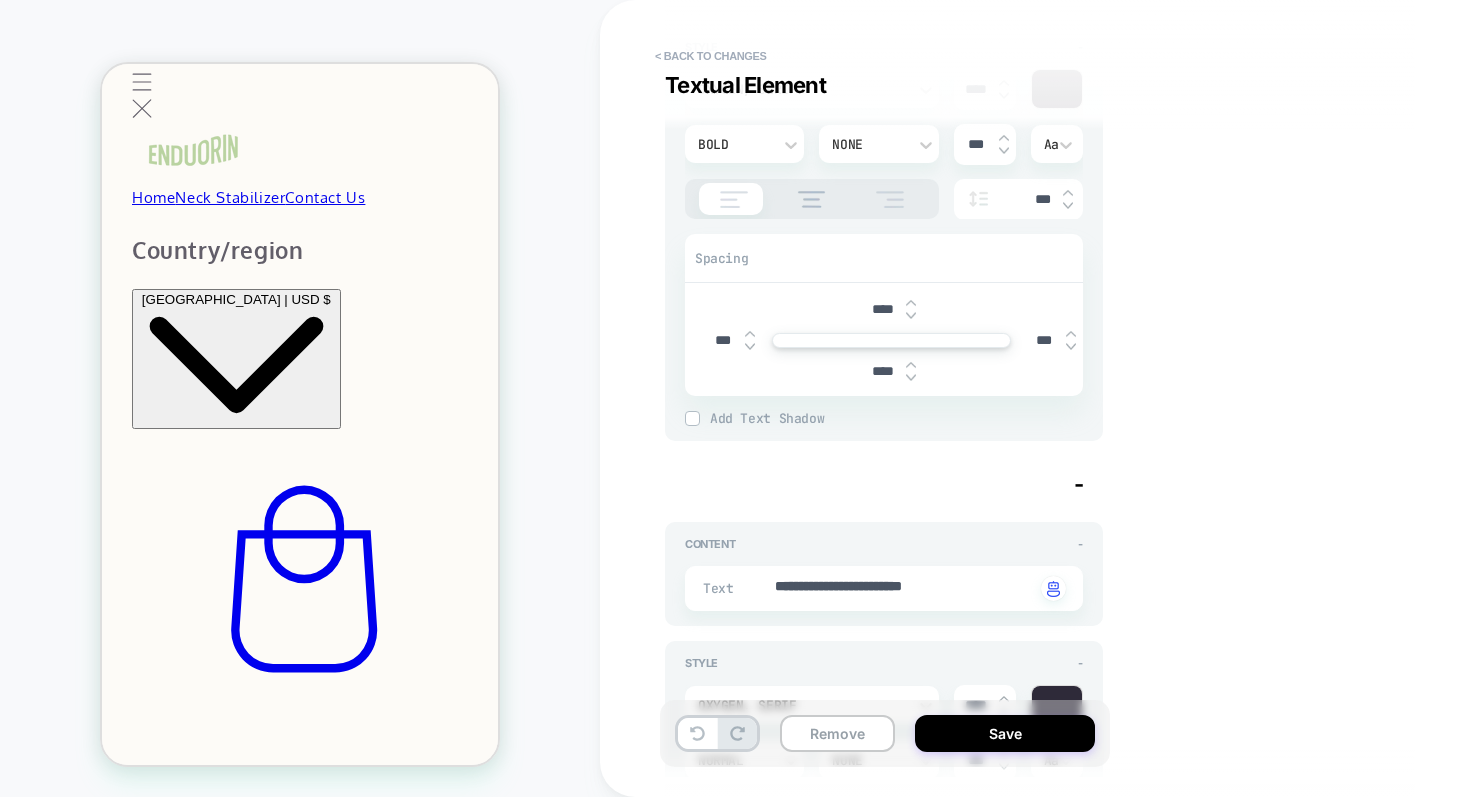 scroll, scrollTop: 0, scrollLeft: 0, axis: both 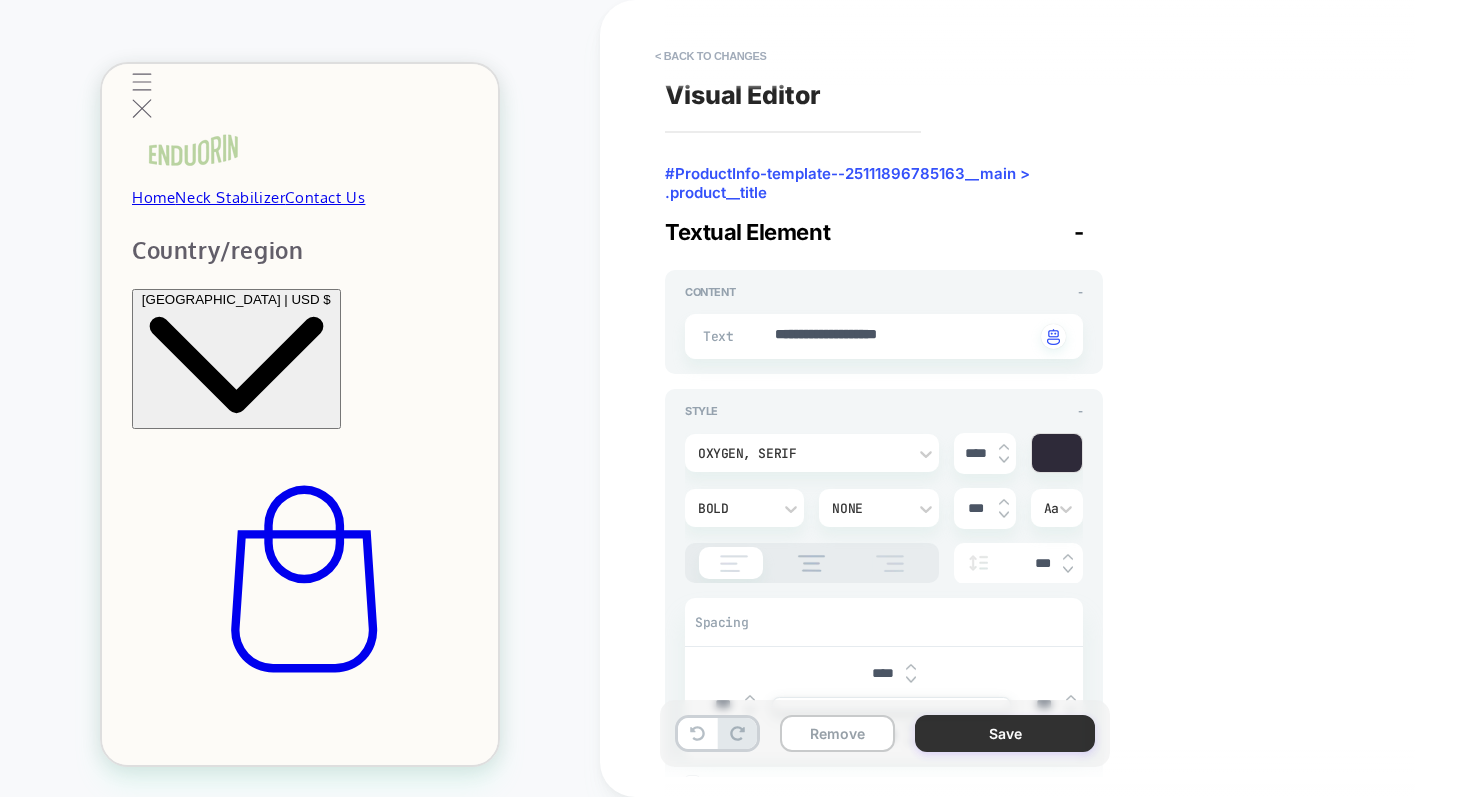 click on "Save" at bounding box center [1005, 733] 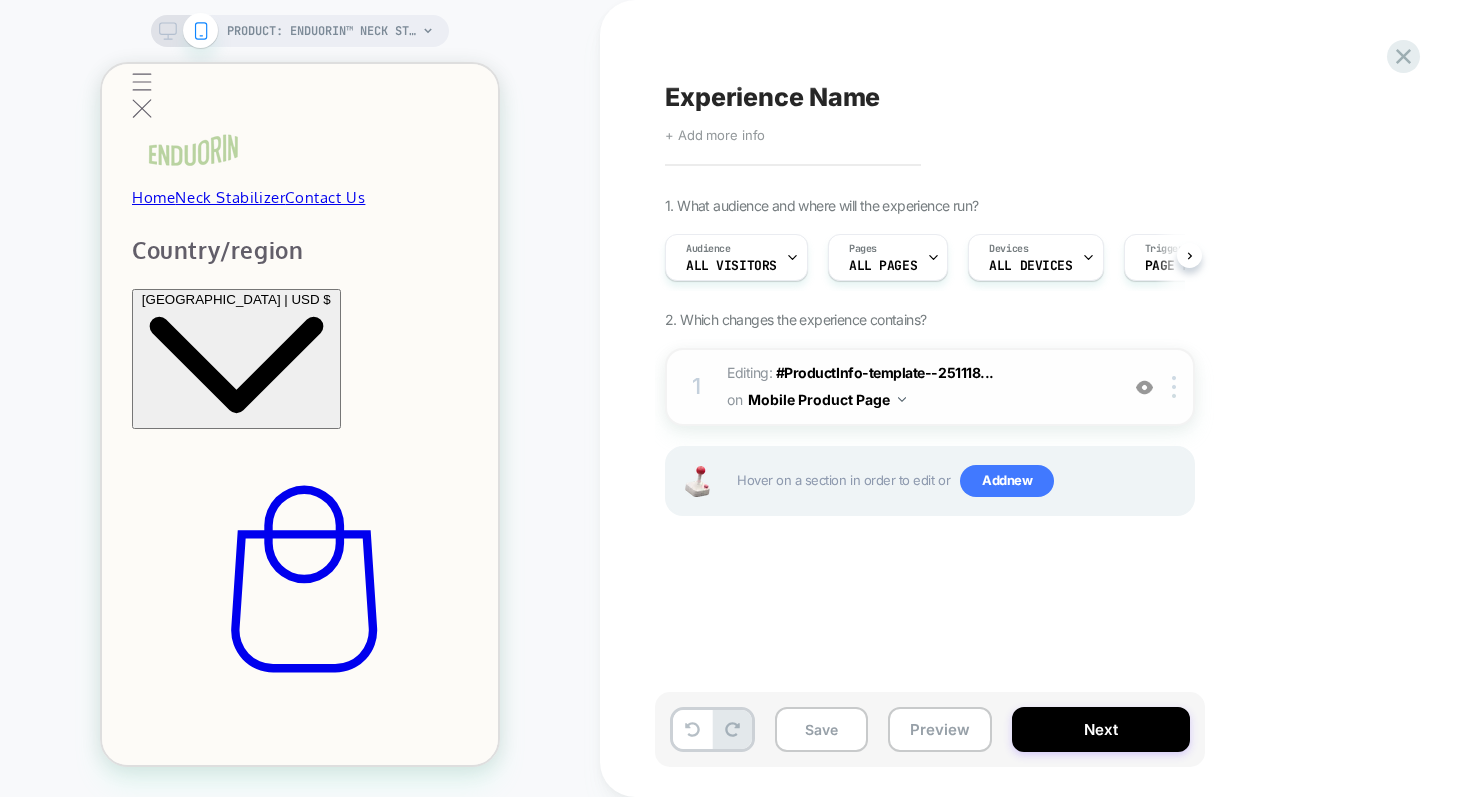 scroll, scrollTop: 0, scrollLeft: 1, axis: horizontal 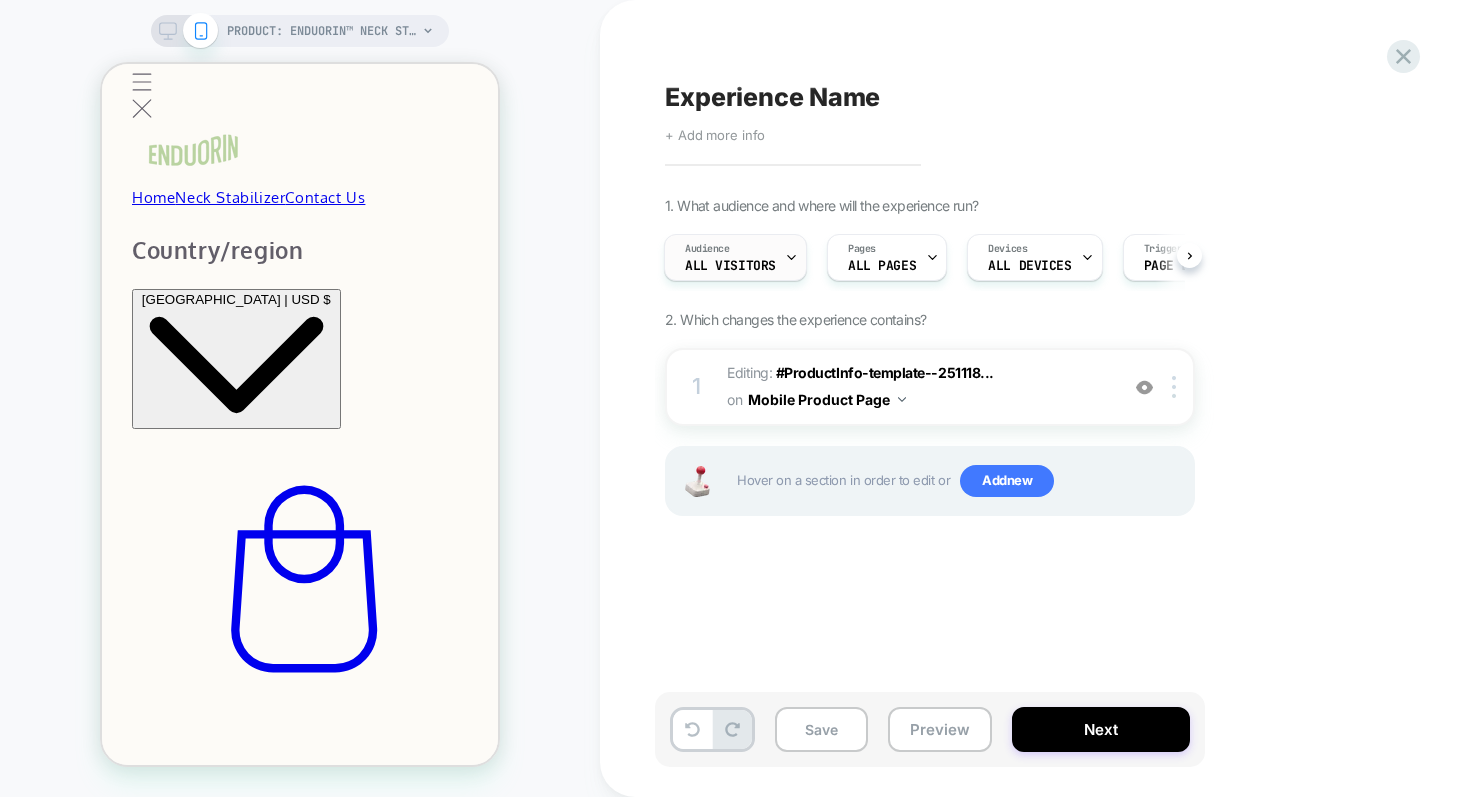 click on "All Visitors" at bounding box center [730, 266] 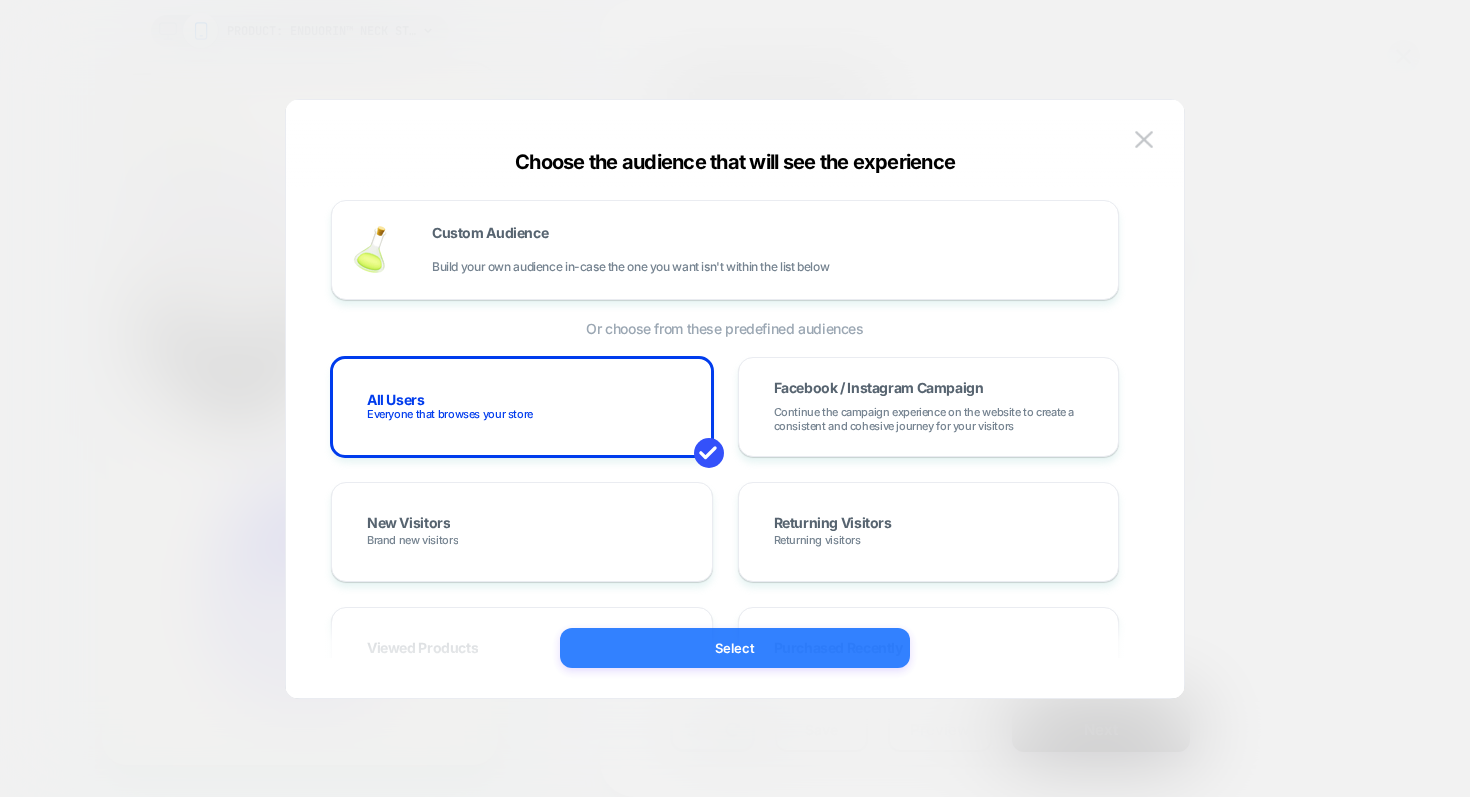 click on "Select" at bounding box center (735, 648) 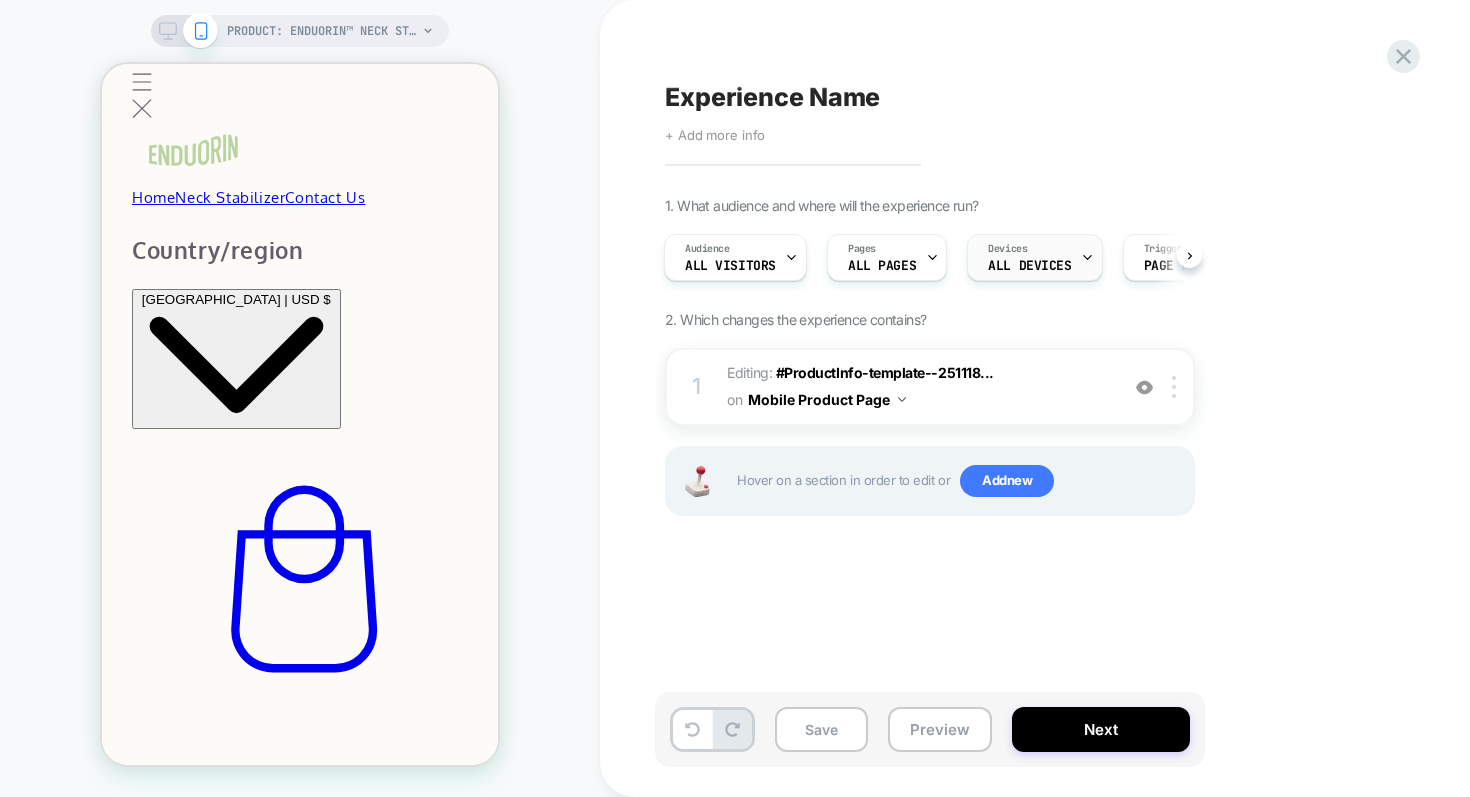 click on "Devices ALL DEVICES" at bounding box center [1029, 257] 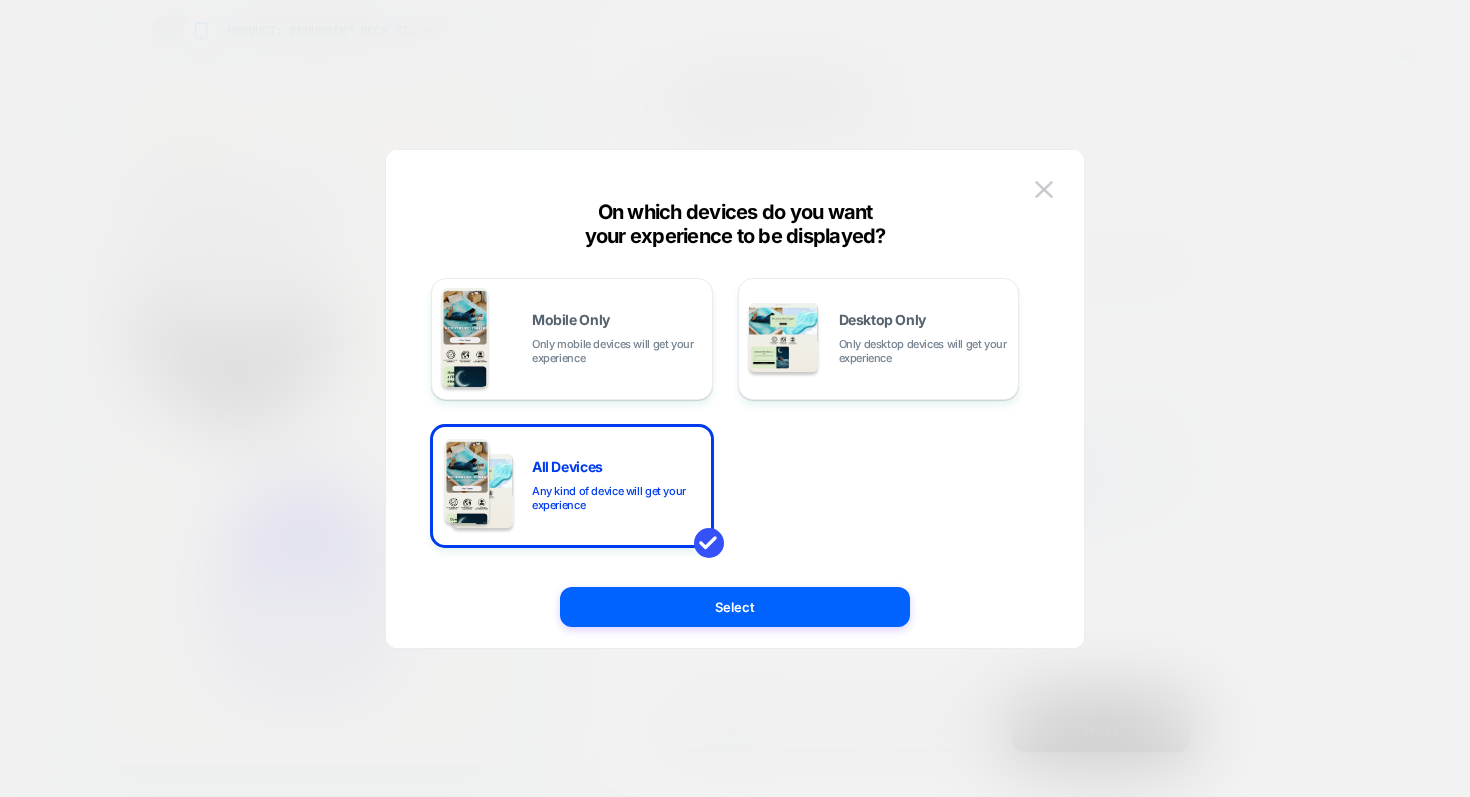 click at bounding box center (735, 398) 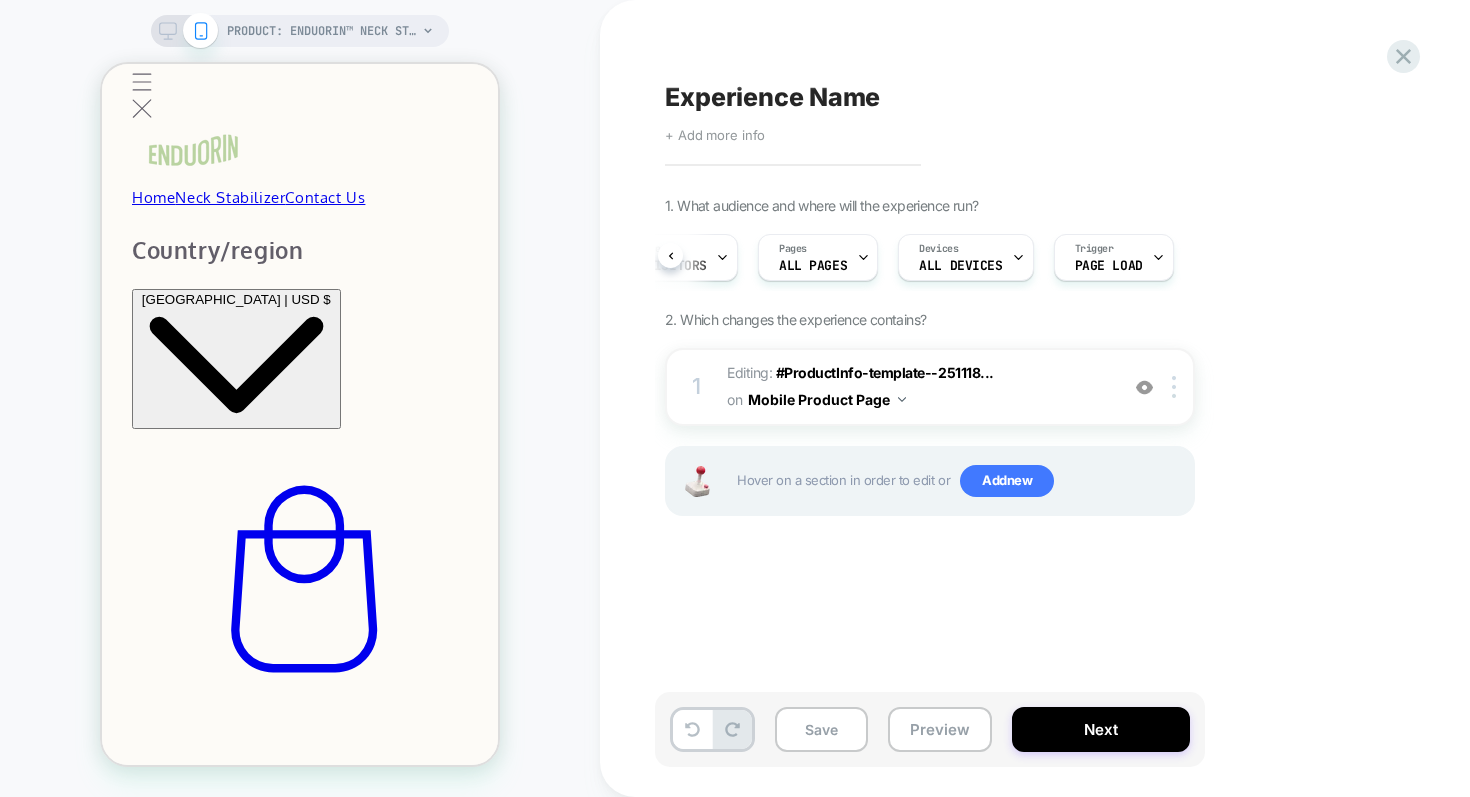 scroll, scrollTop: 0, scrollLeft: 100, axis: horizontal 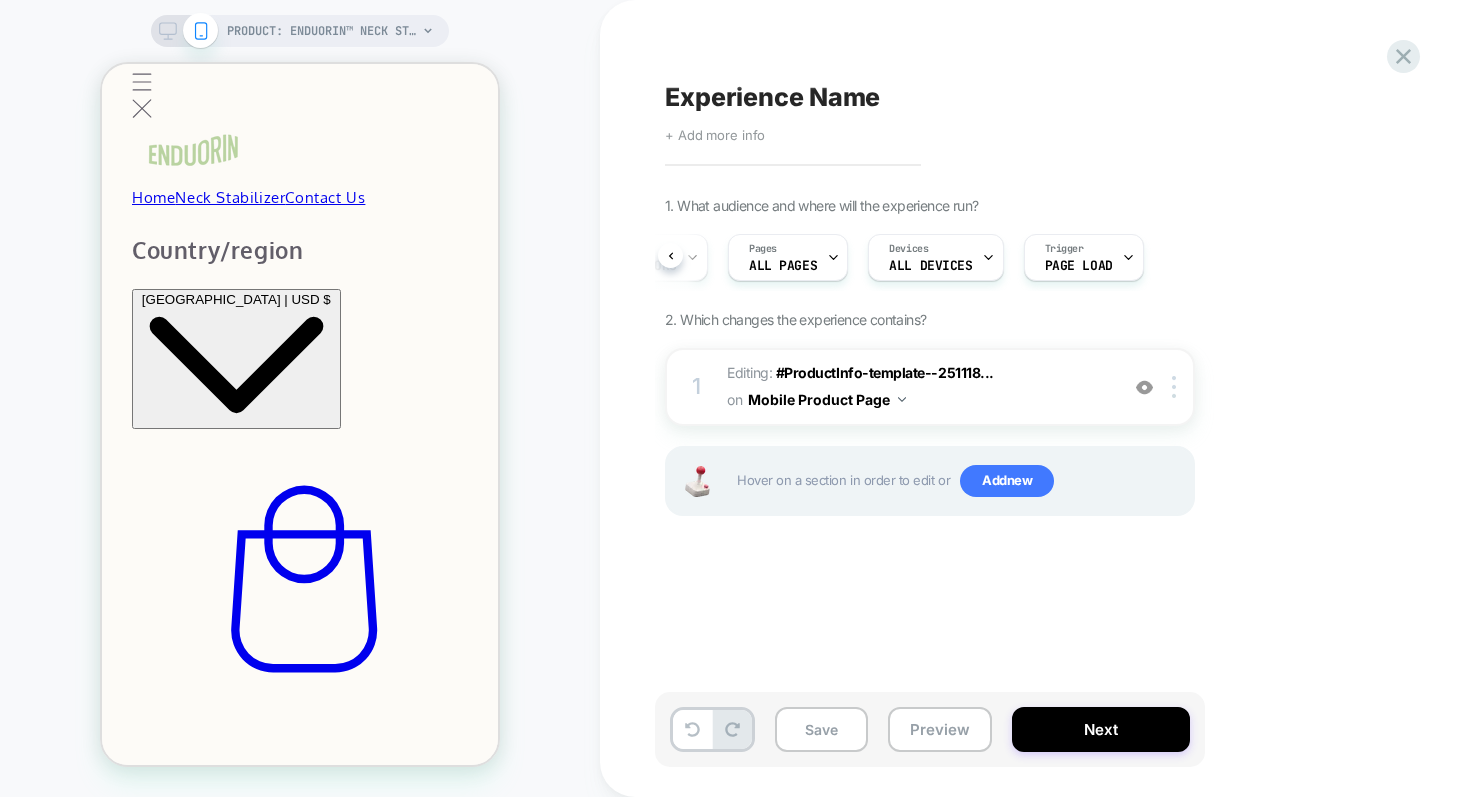 click on "Save Preview Next" at bounding box center (930, 729) 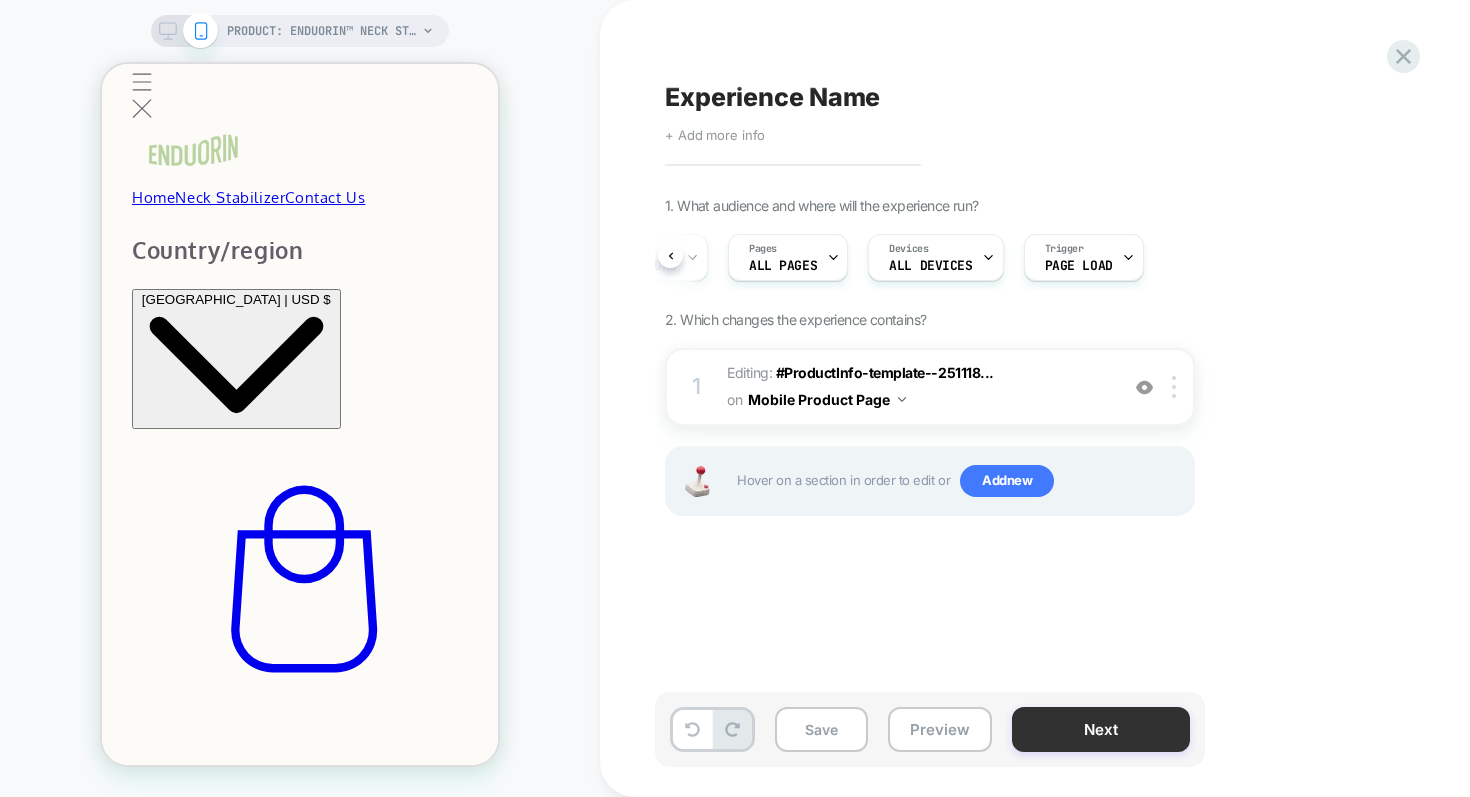 click on "Next" at bounding box center (1101, 729) 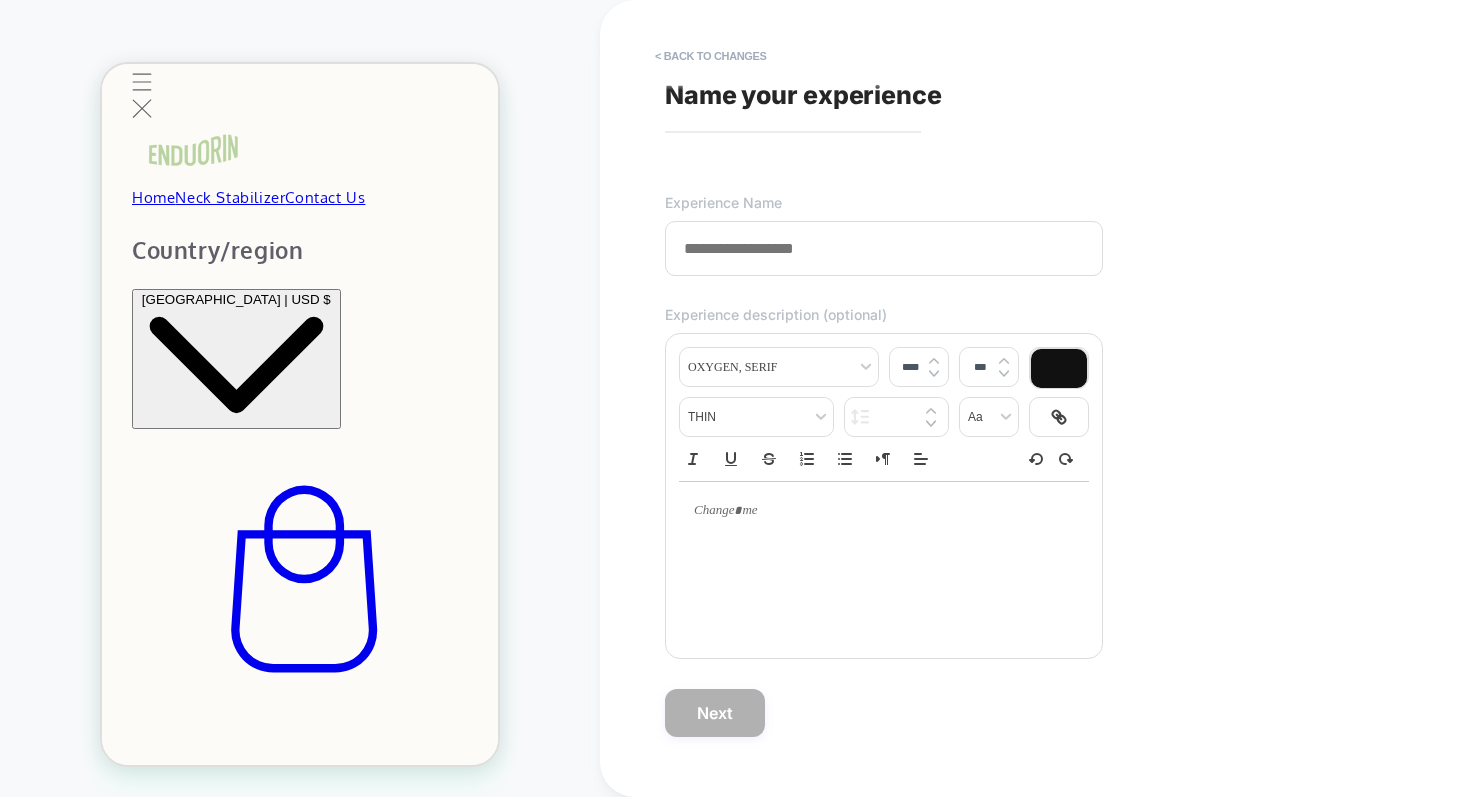 click at bounding box center [884, 248] 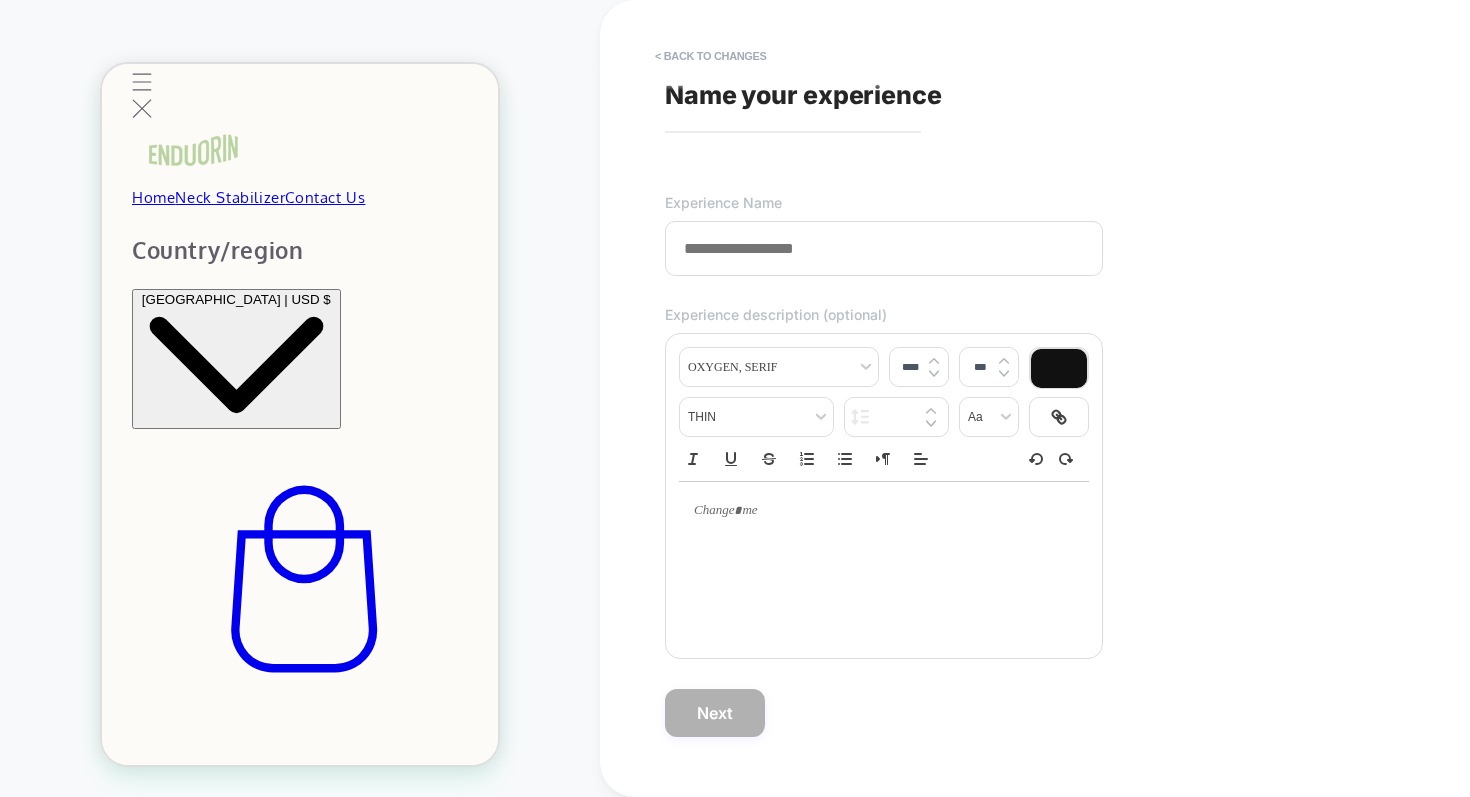 click at bounding box center (884, 248) 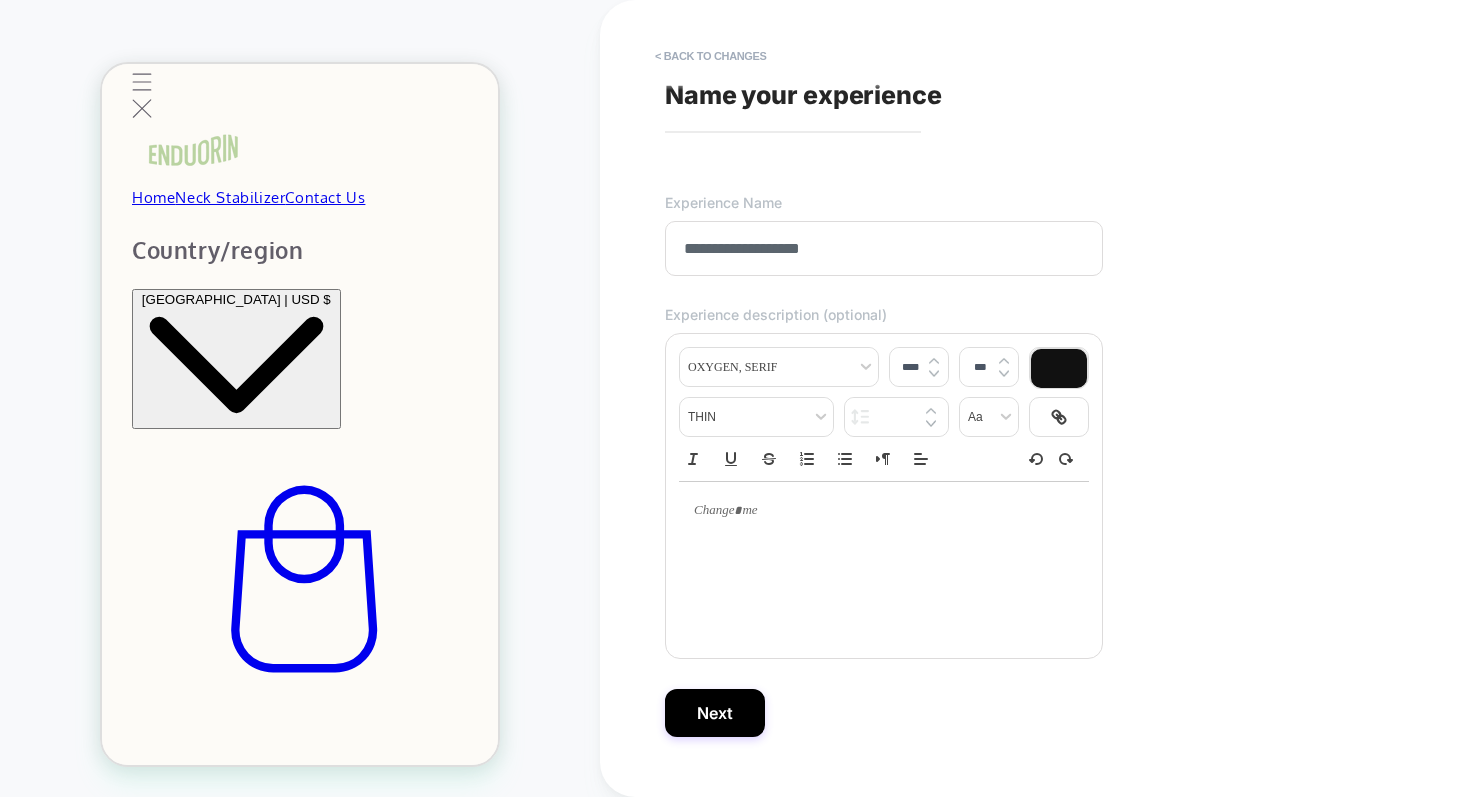 click on "**********" at bounding box center [884, 248] 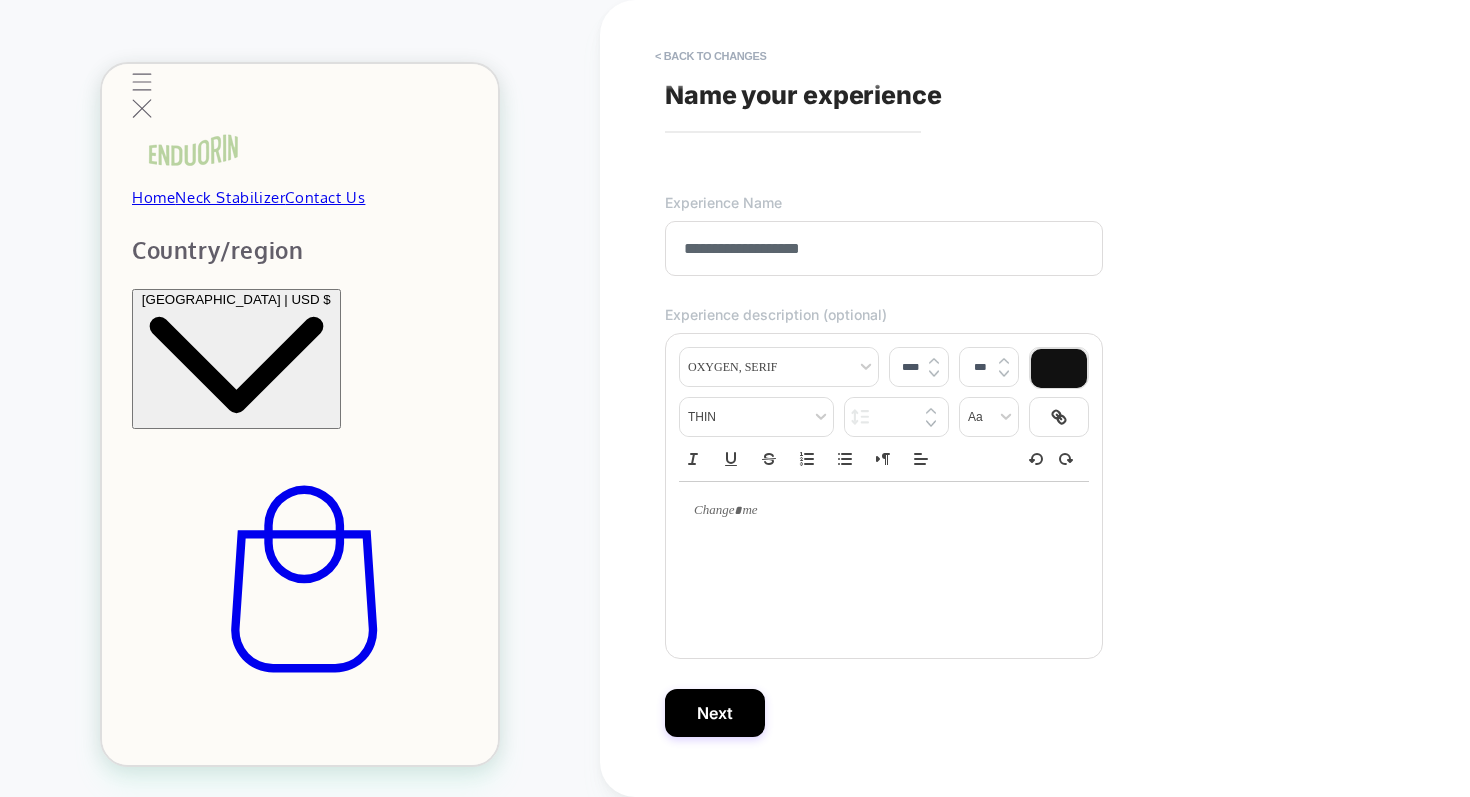 click on "**********" at bounding box center [884, 248] 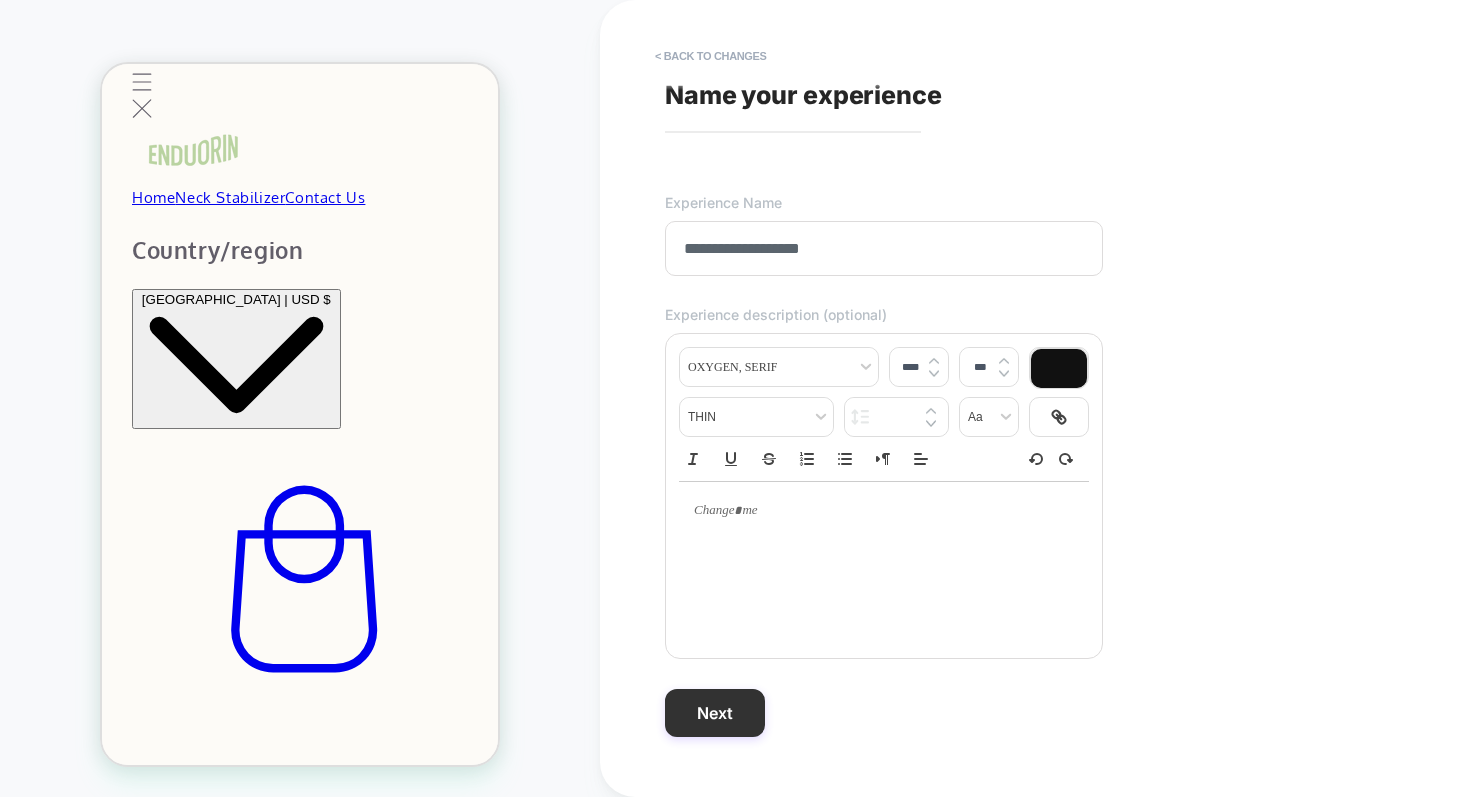 type on "**********" 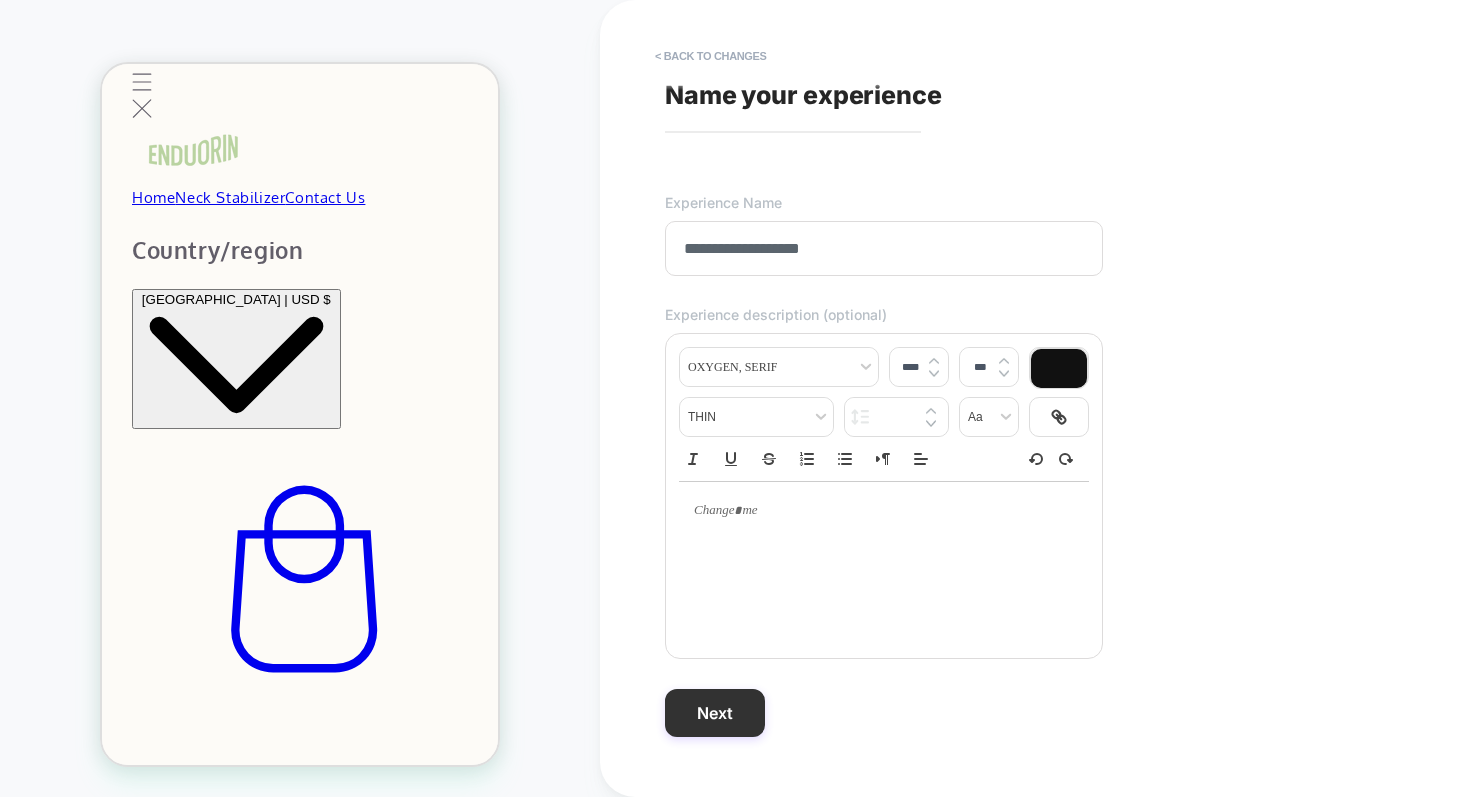 click on "Next" at bounding box center (715, 713) 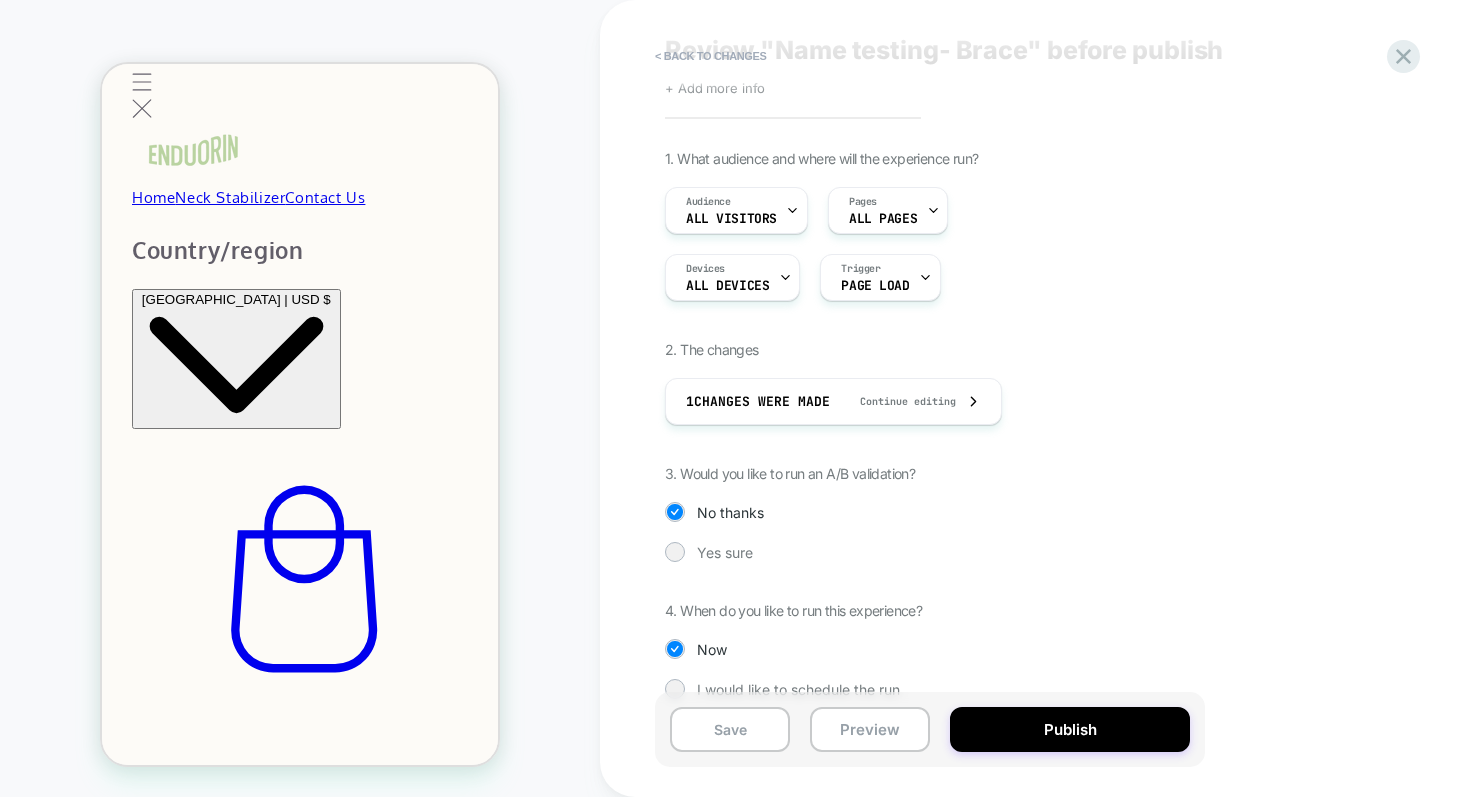 scroll, scrollTop: 78, scrollLeft: 0, axis: vertical 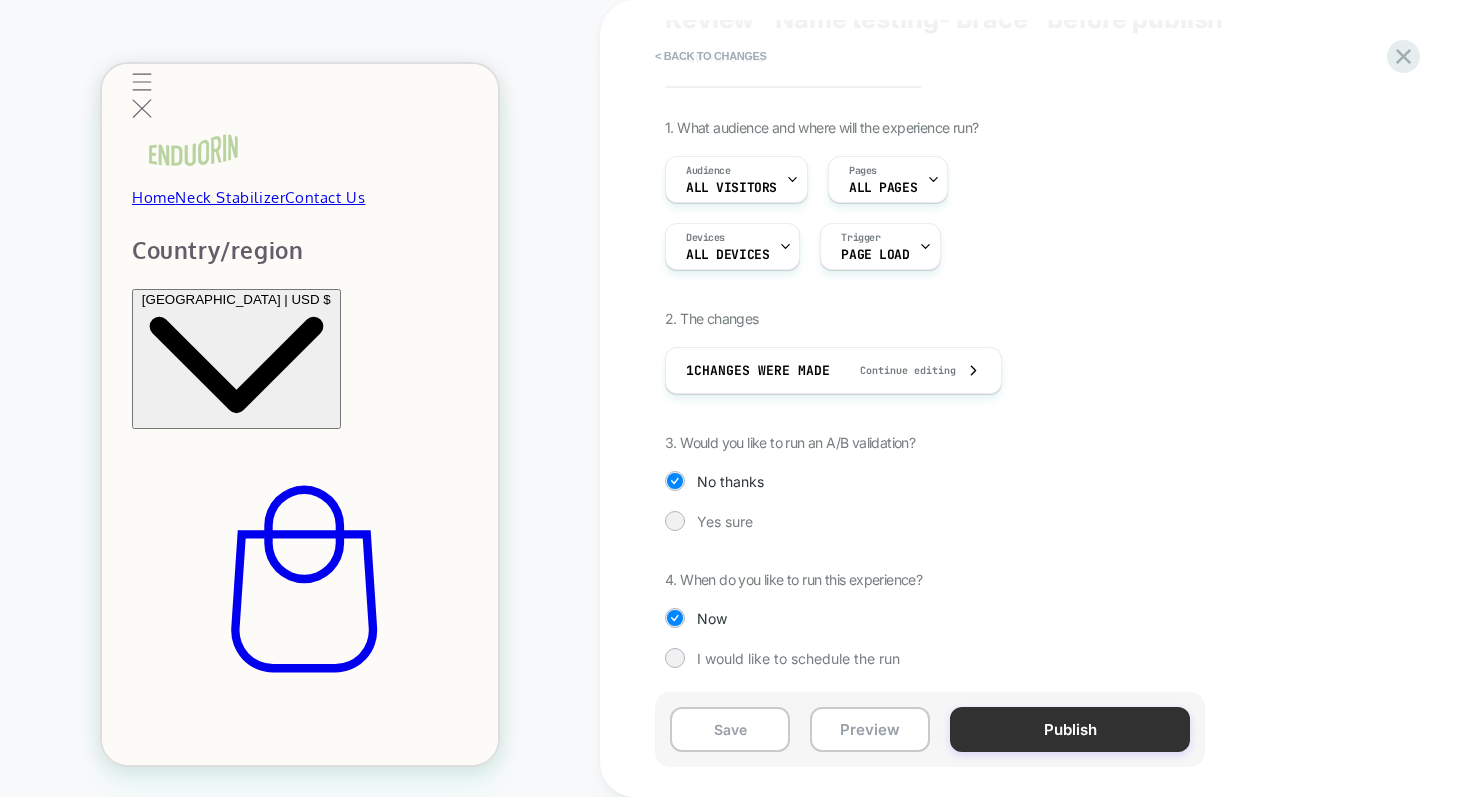 click on "Publish" at bounding box center [1070, 729] 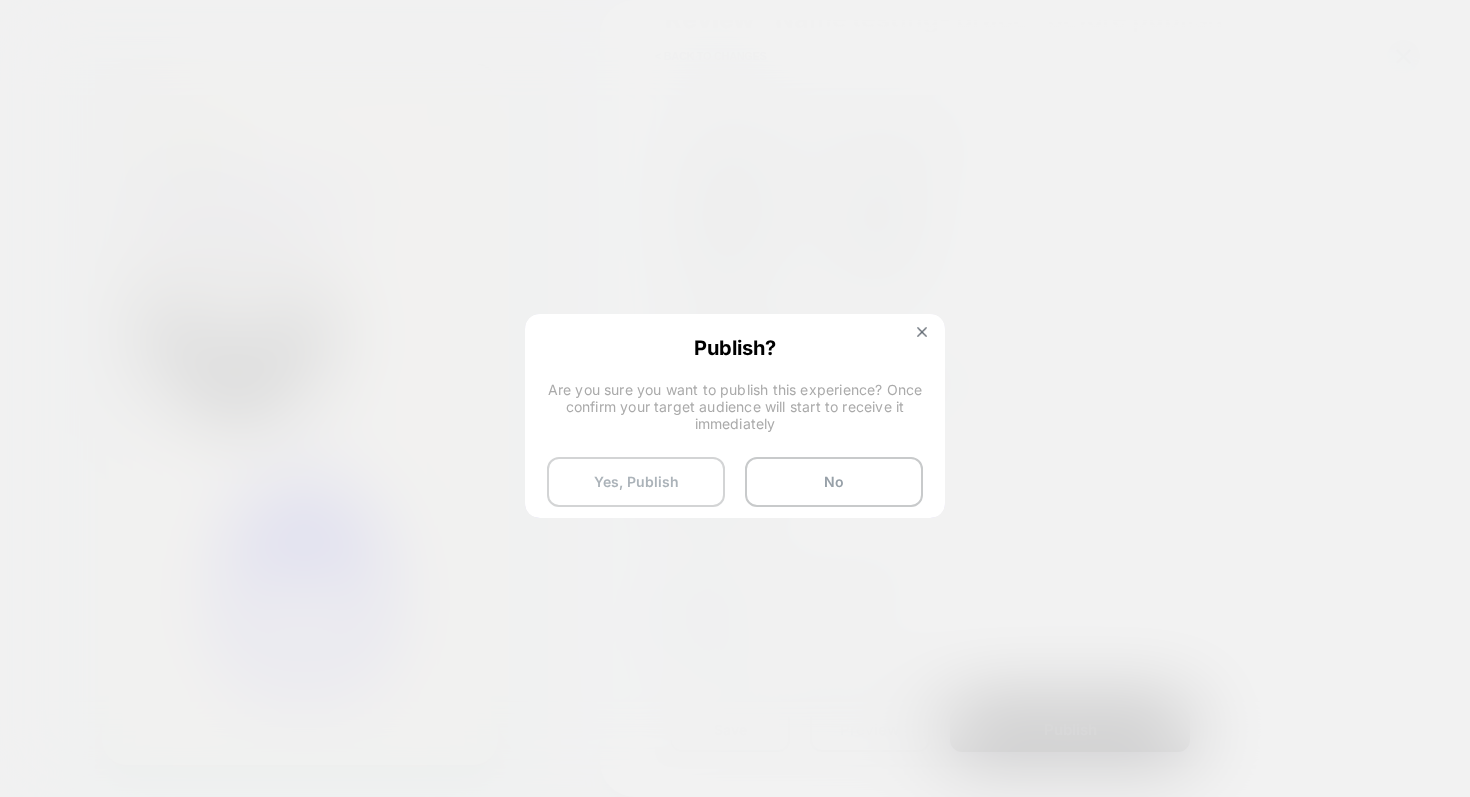 click on "Yes, Publish" at bounding box center [636, 482] 